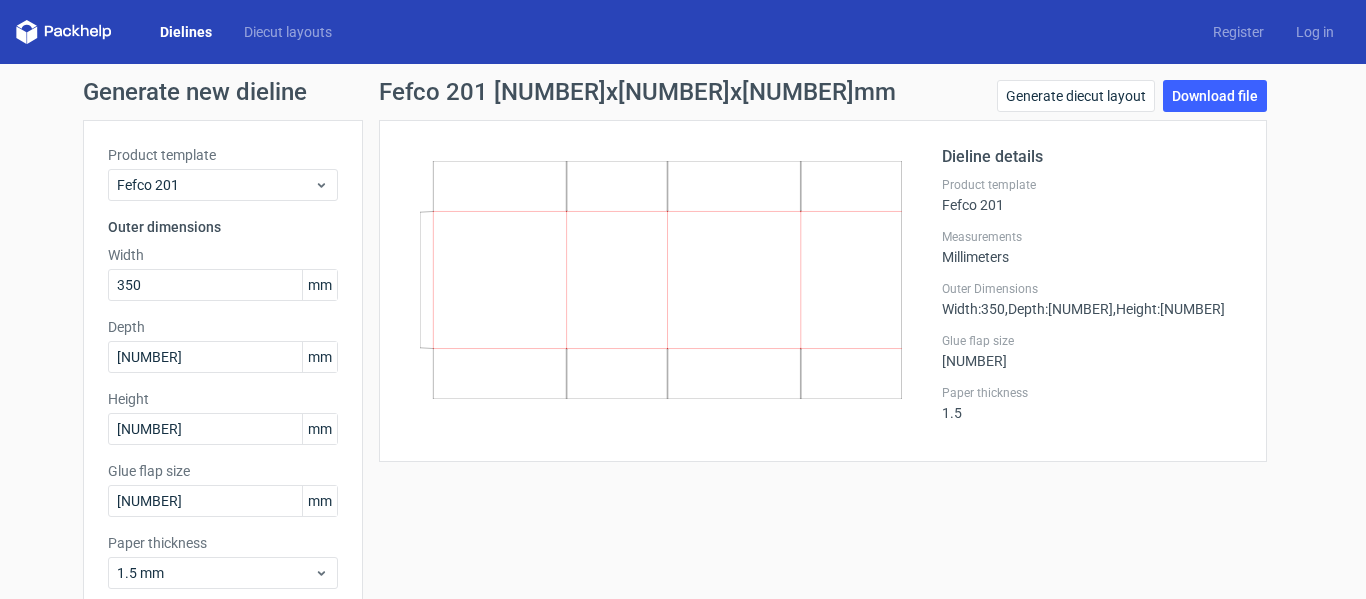 scroll, scrollTop: 0, scrollLeft: 0, axis: both 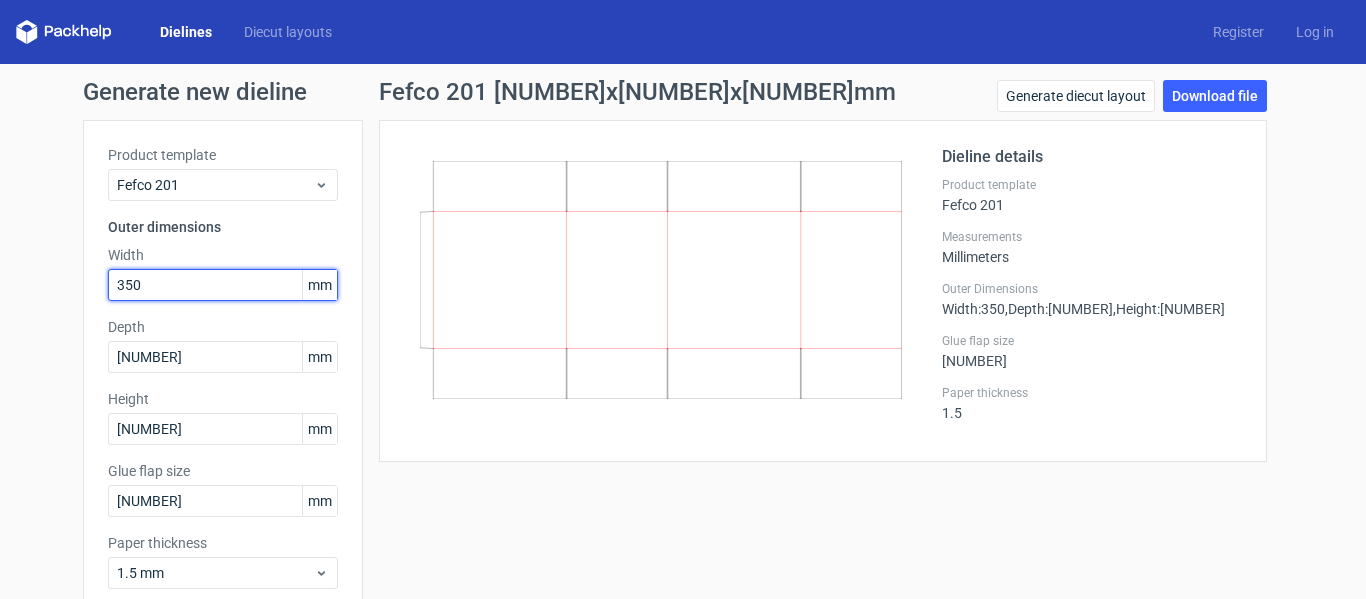 click on "350" at bounding box center [223, 285] 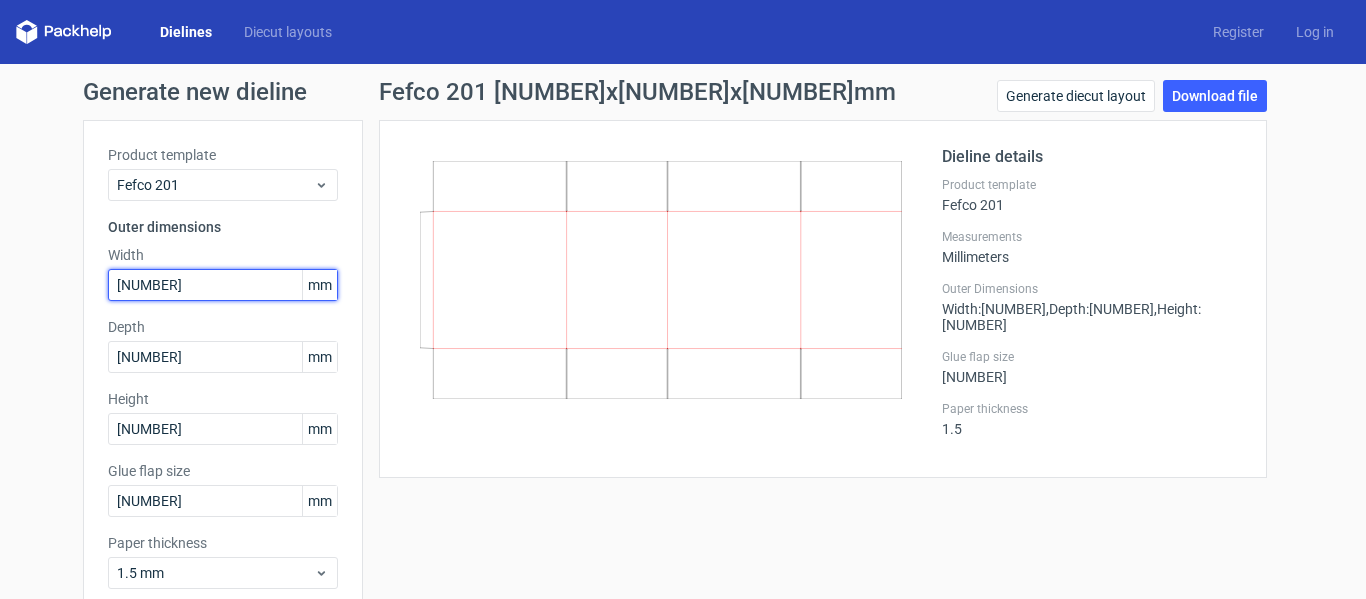 type on "3" 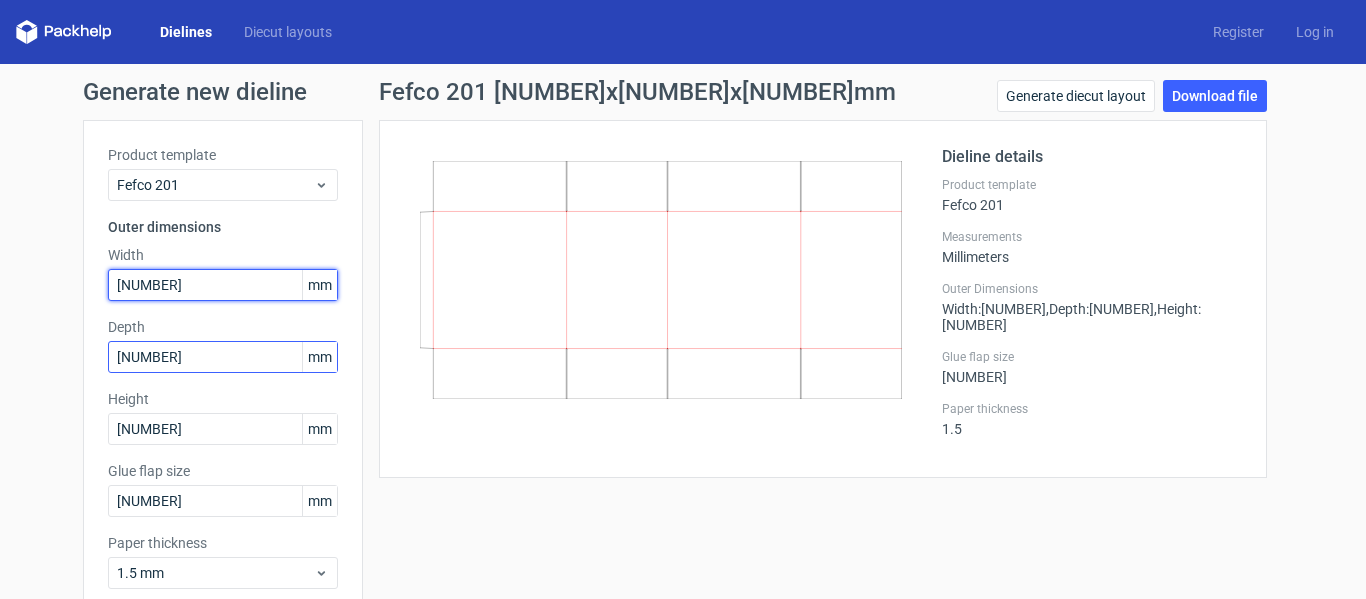 type on "[NUMBER]" 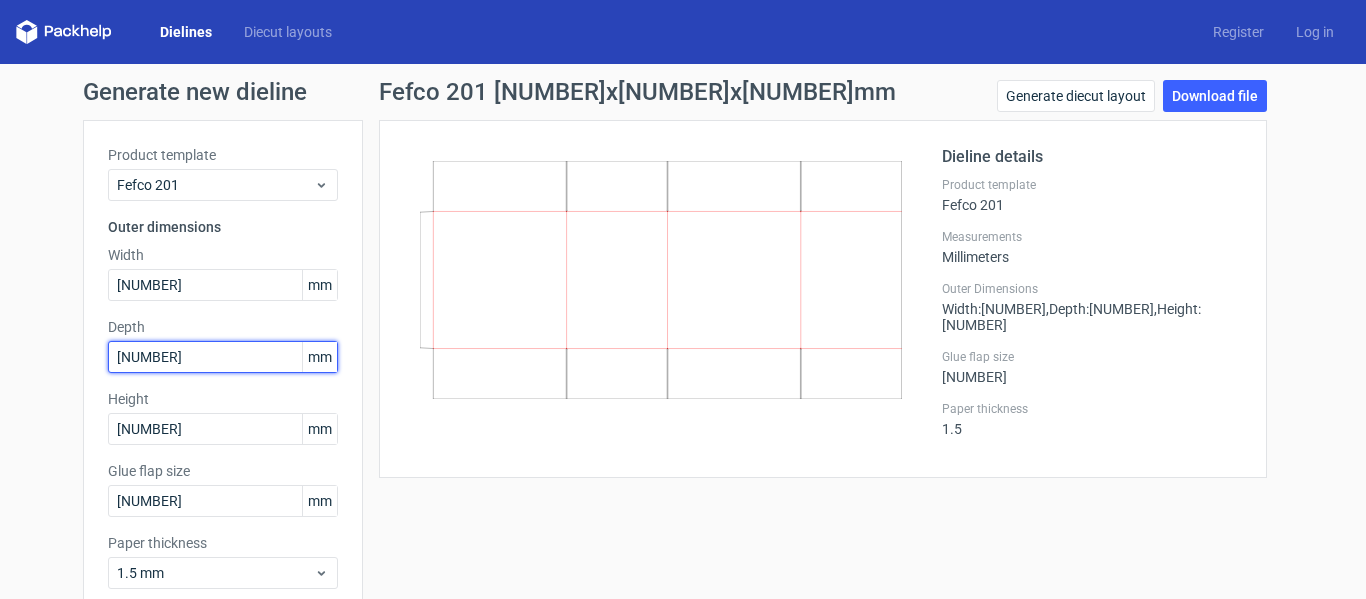 click on "[NUMBER]" at bounding box center (223, 357) 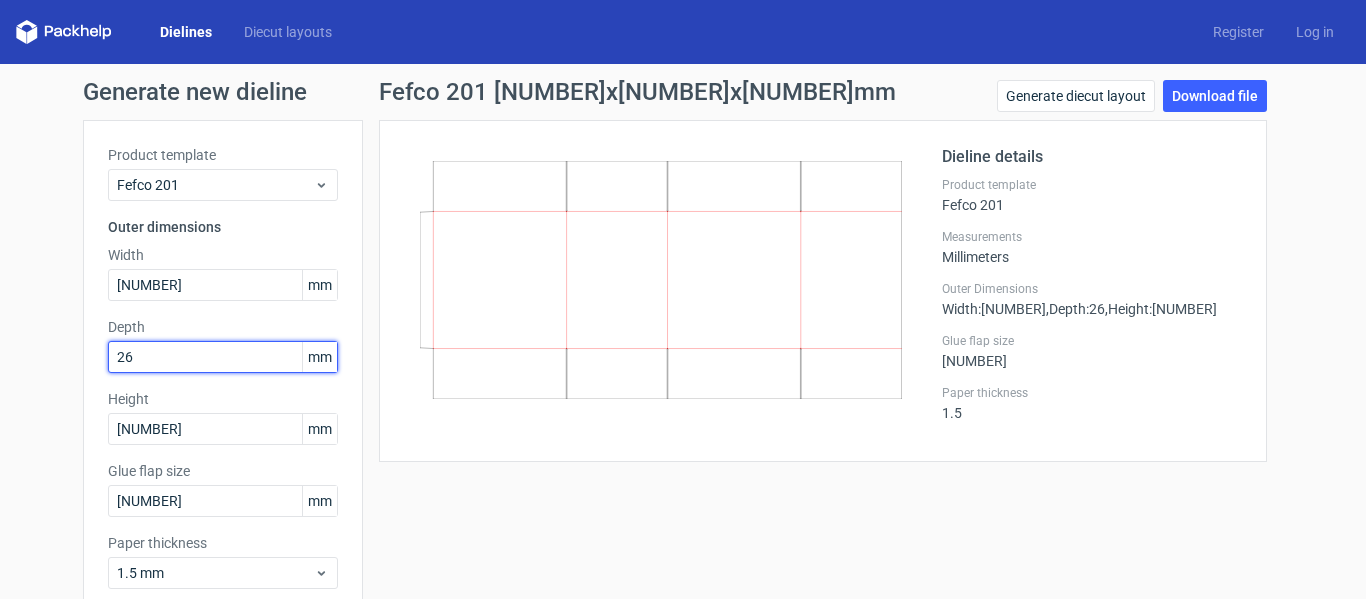 type on "2" 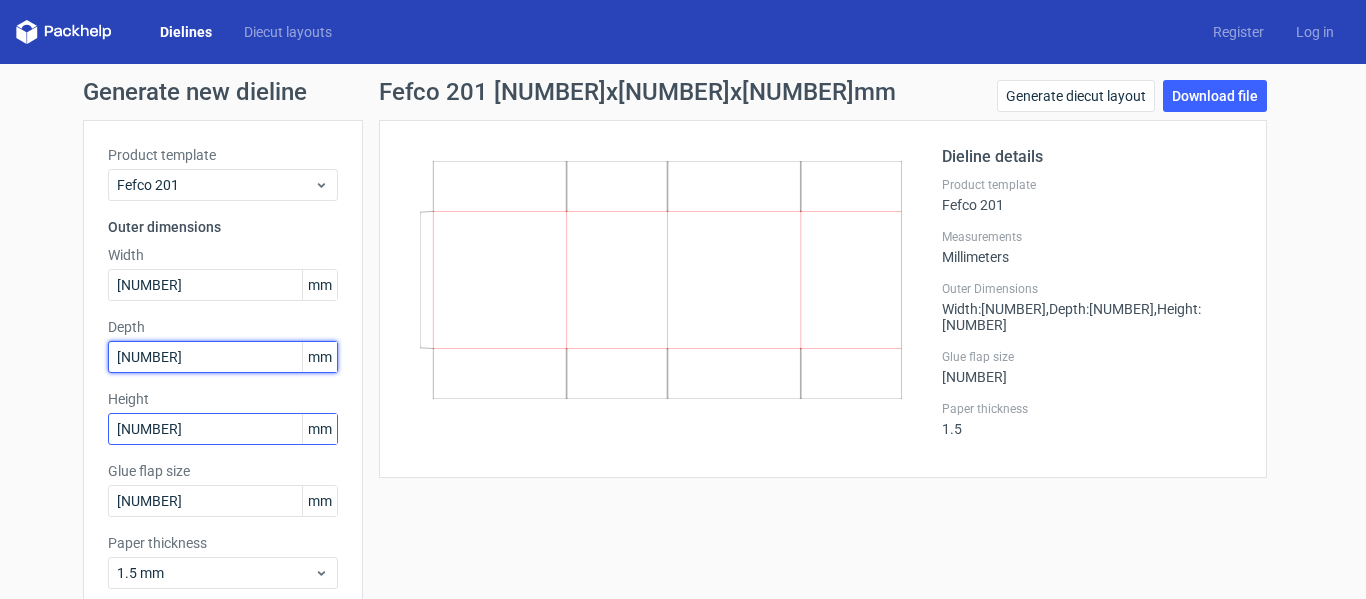 type on "[NUMBER]" 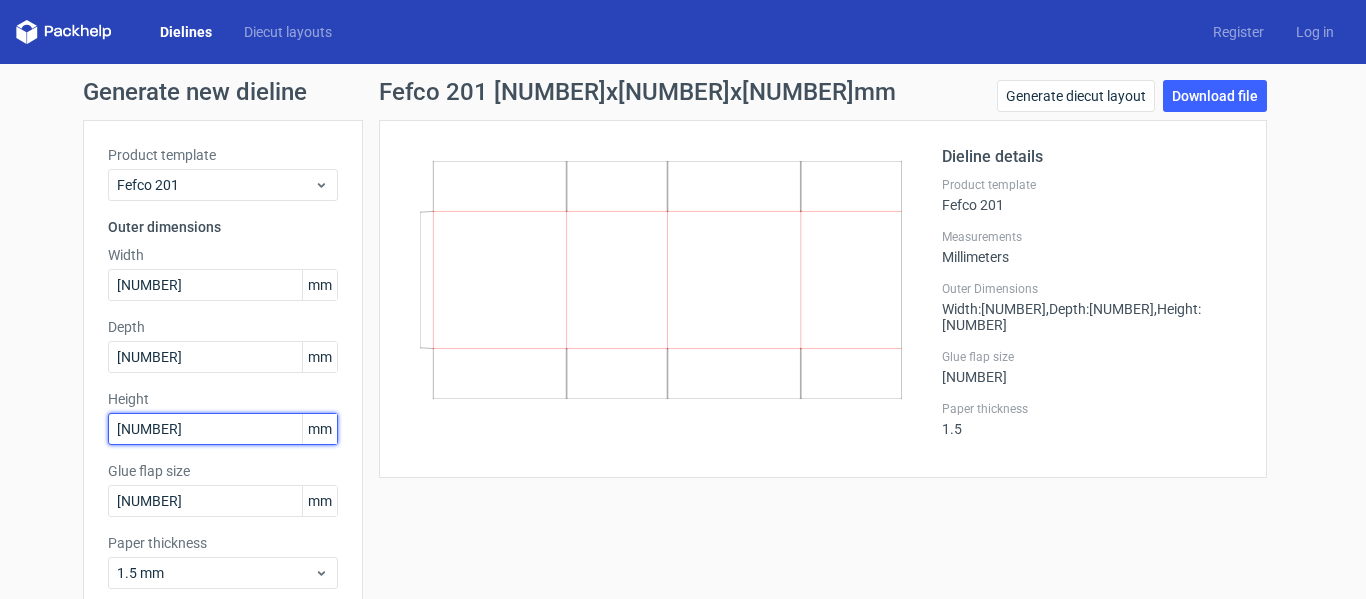click on "[NUMBER]" at bounding box center (223, 429) 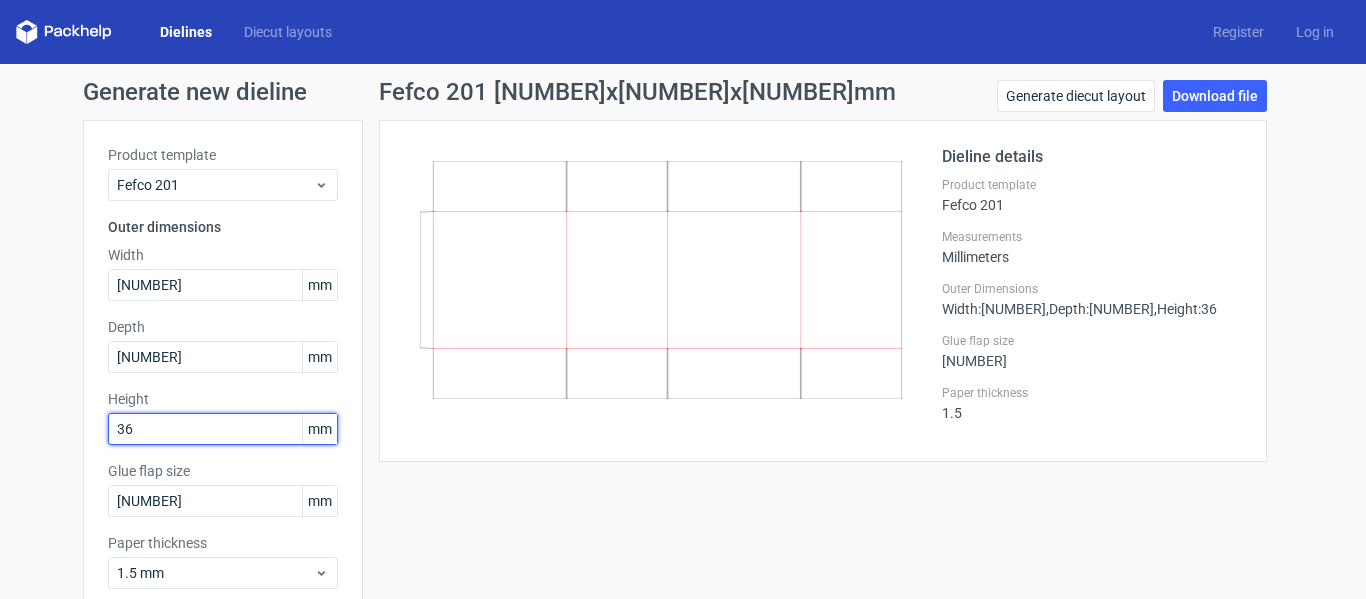 type on "3" 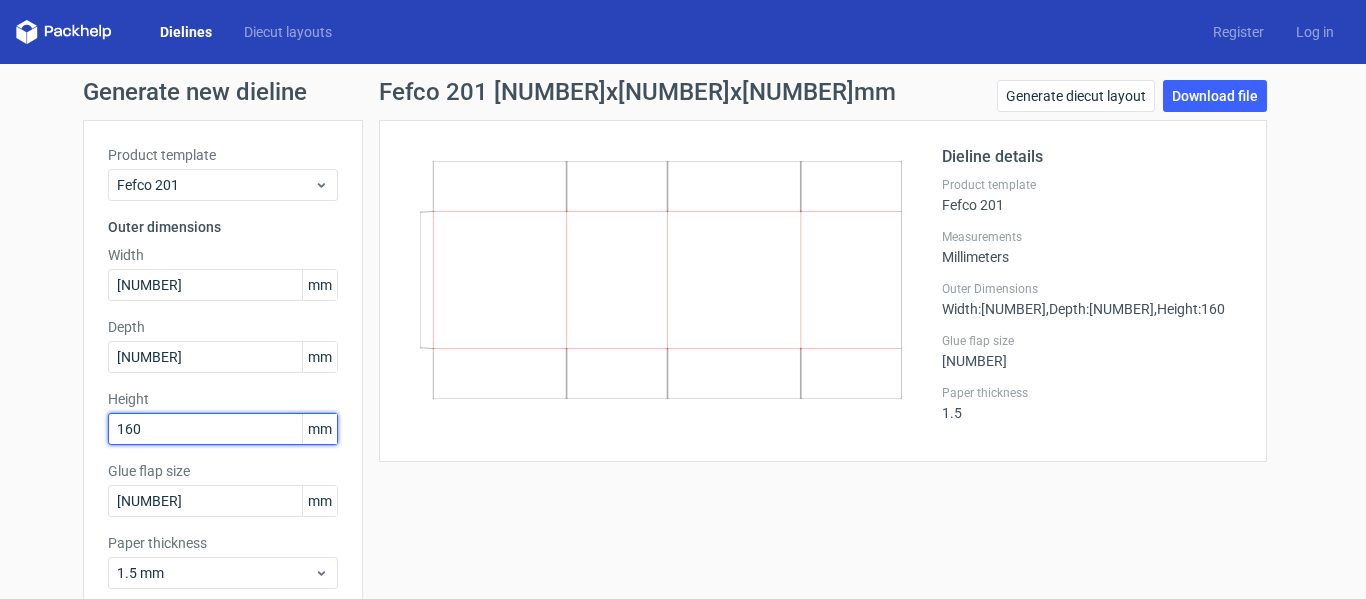 click on "Generate" at bounding box center (324, 679) 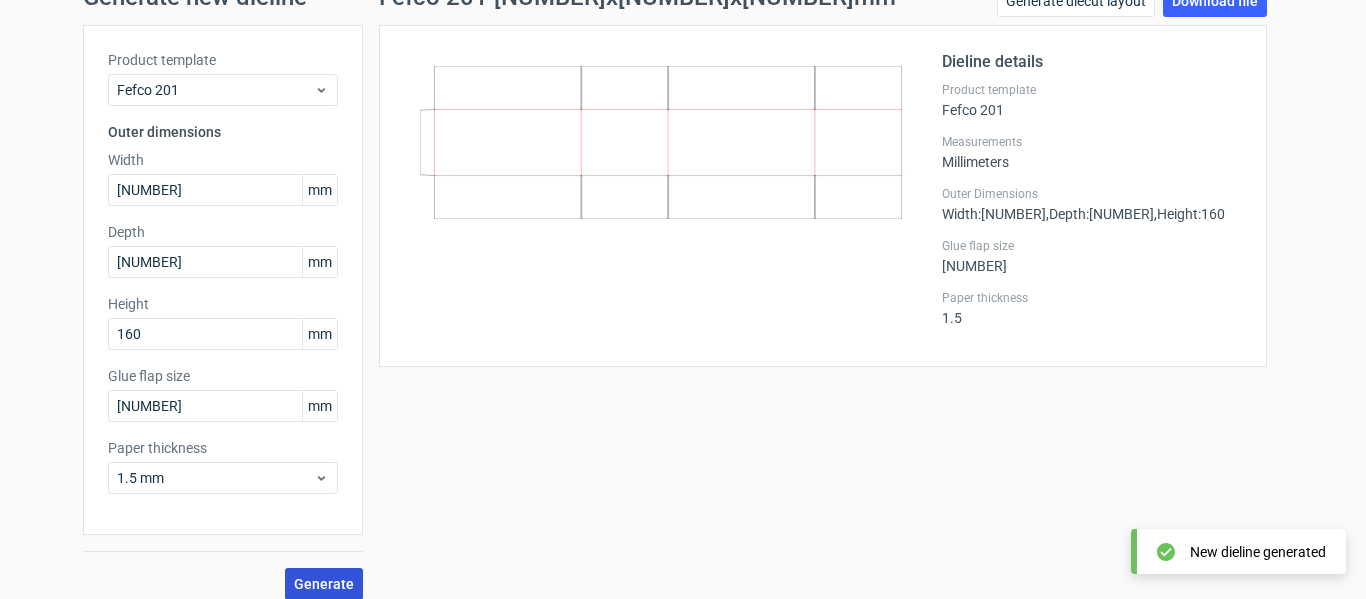 click on "Generate" at bounding box center (324, 584) 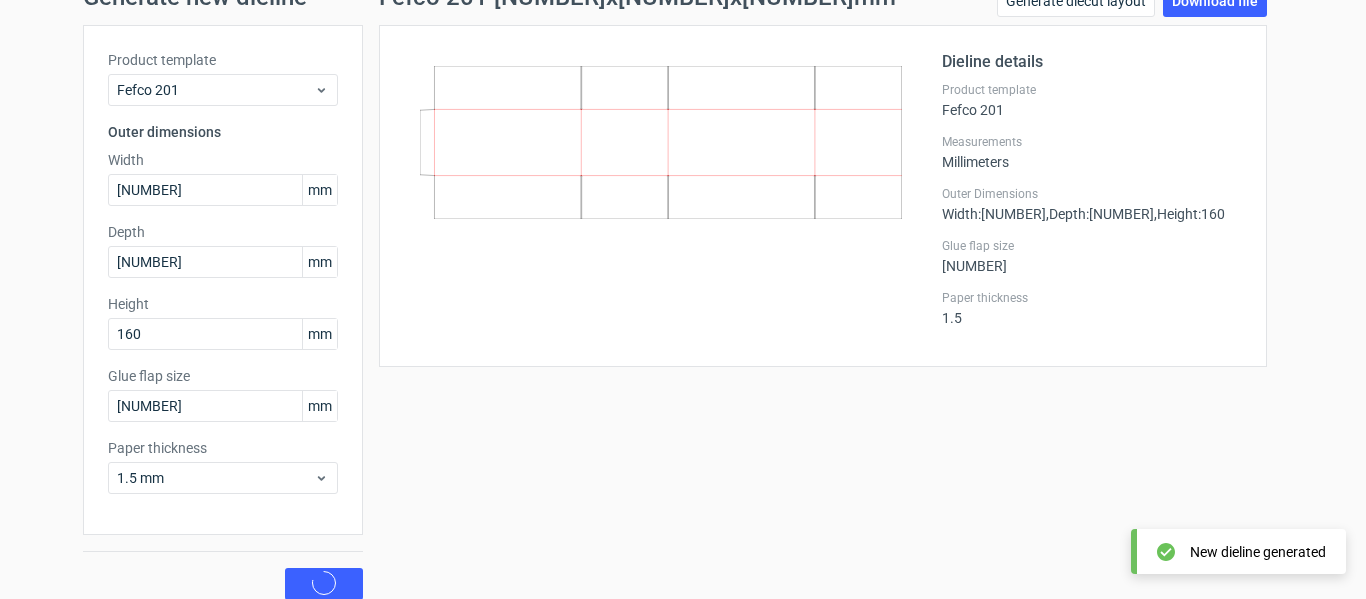 scroll, scrollTop: 0, scrollLeft: 0, axis: both 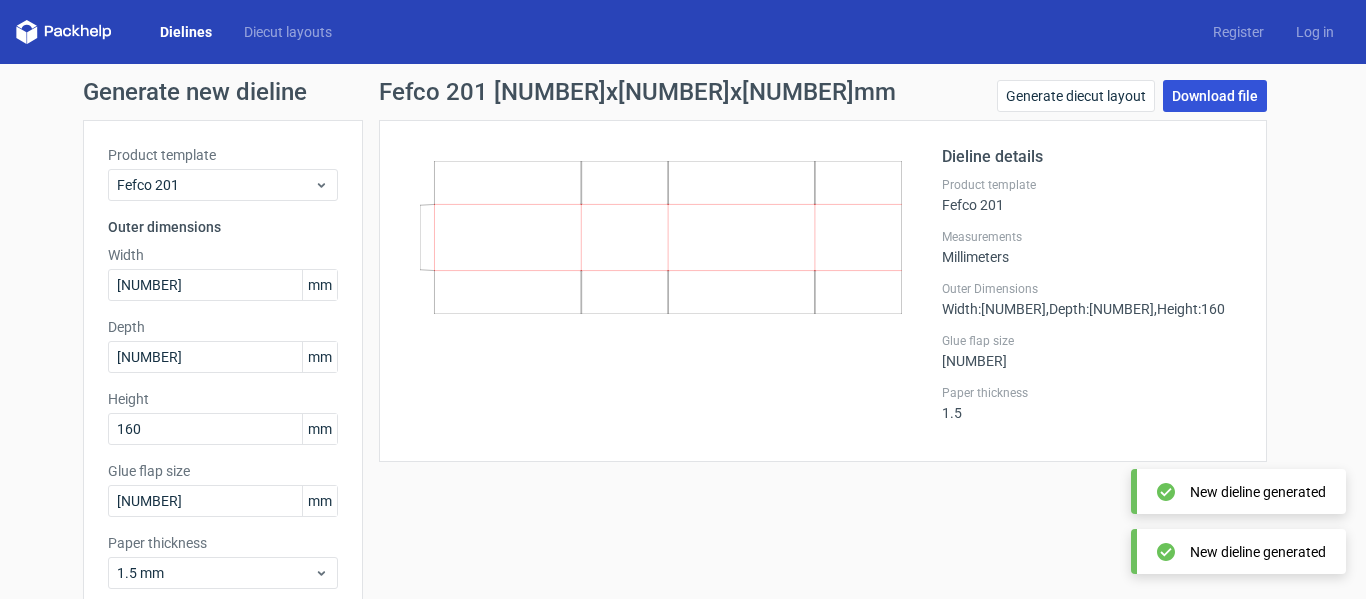 click on "Download file" at bounding box center (1215, 96) 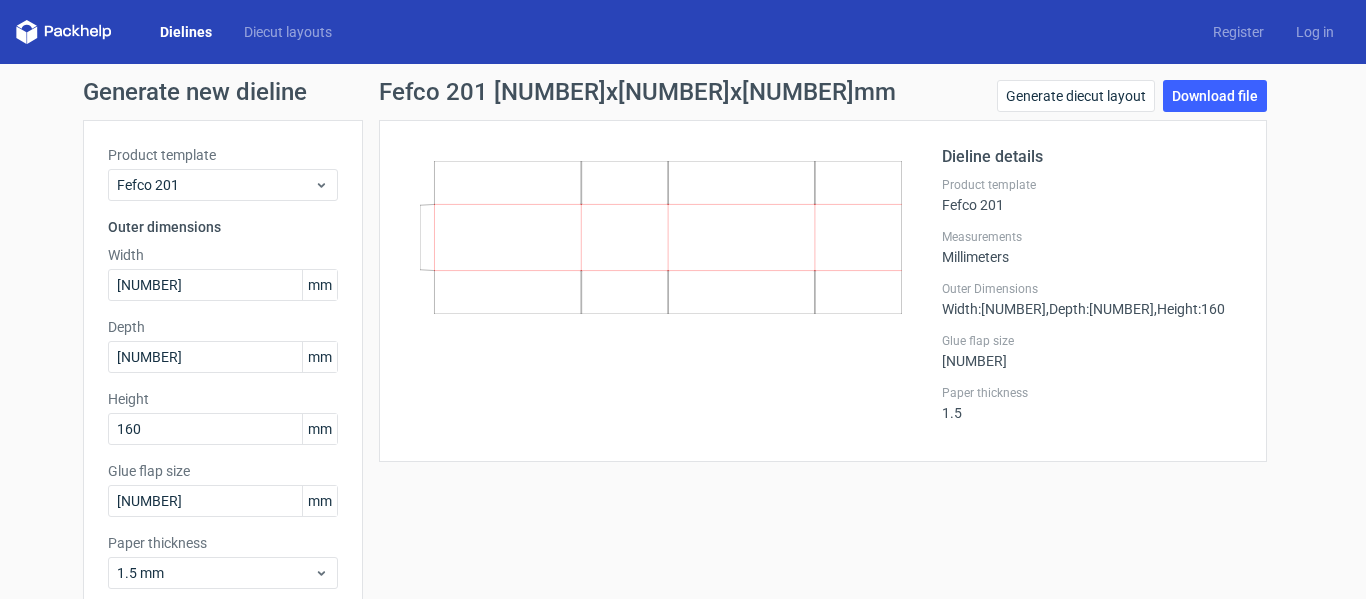 click on "Fefco 201 [NUMBER]x[NUMBER]x[NUMBER]mm" at bounding box center [637, 92] 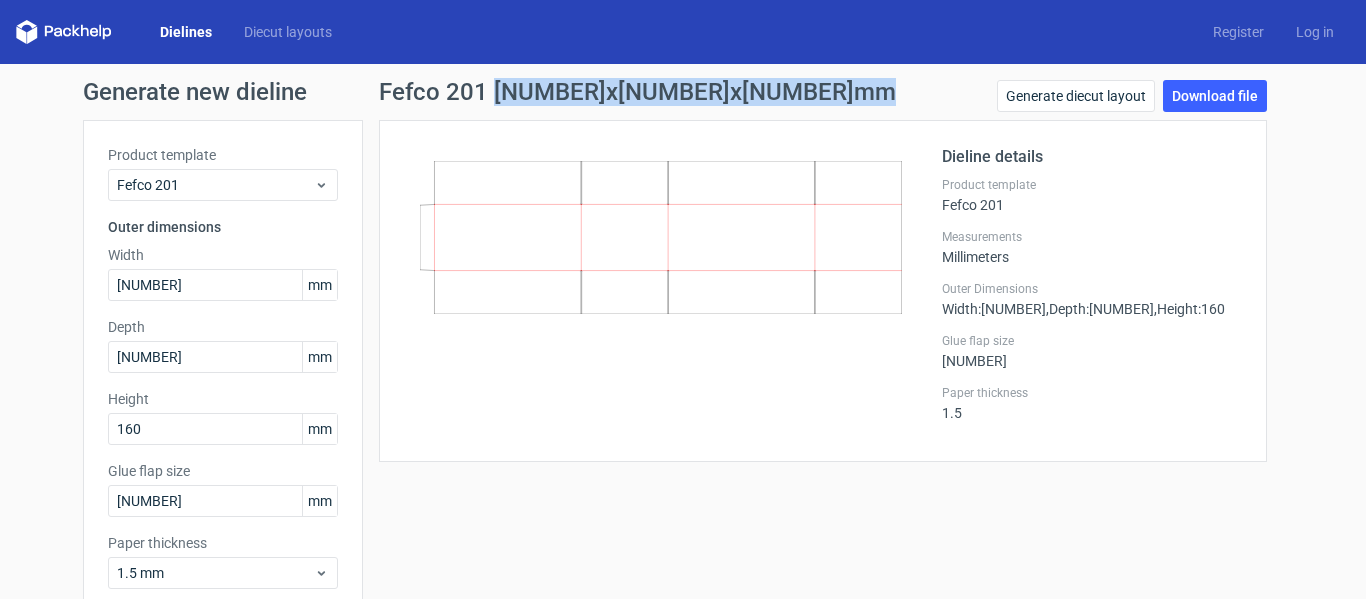 drag, startPoint x: 483, startPoint y: 93, endPoint x: 703, endPoint y: 90, distance: 220.02045 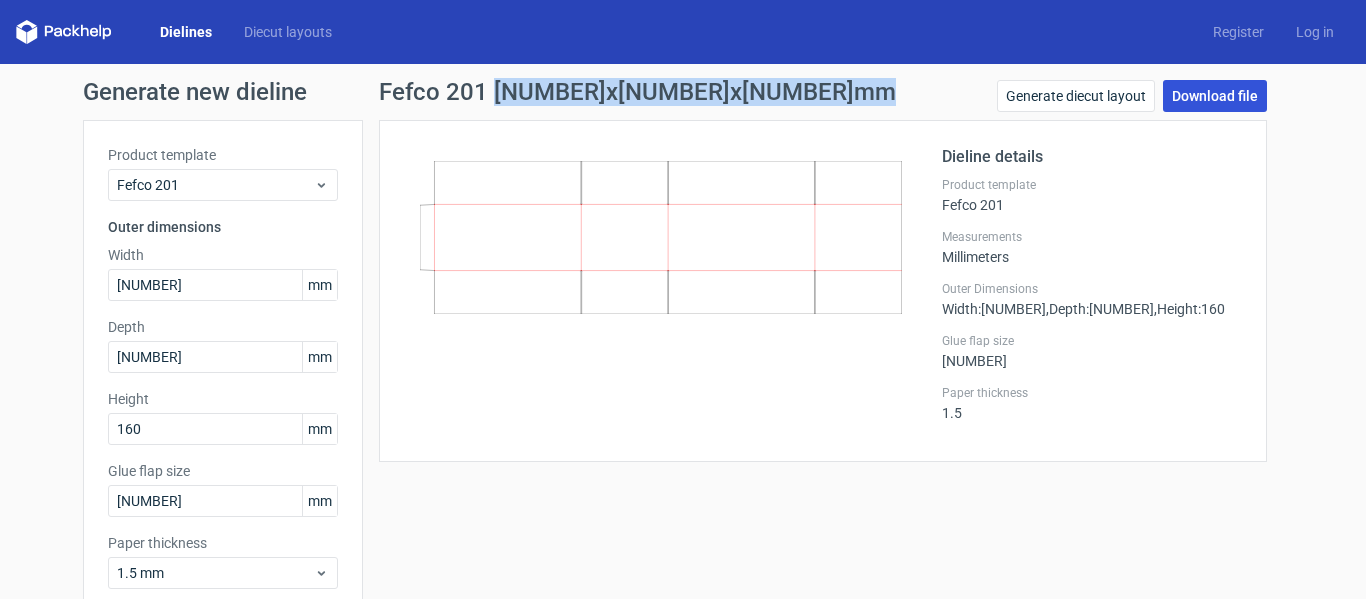 click on "Download file" at bounding box center (1215, 96) 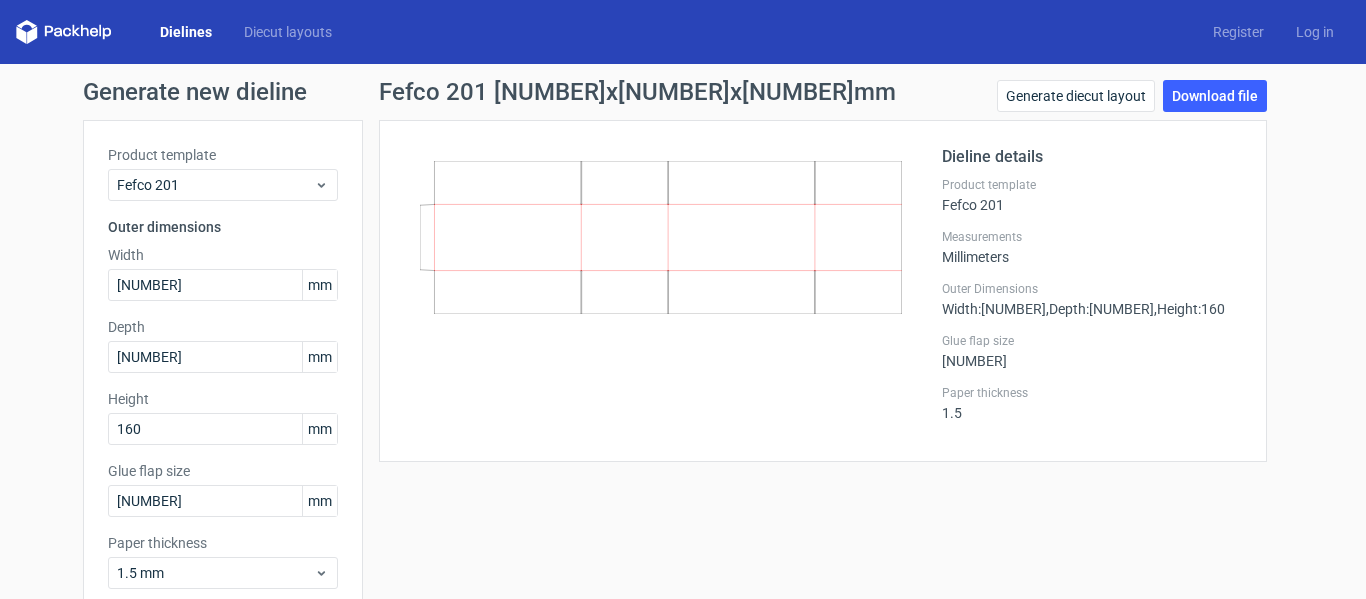 click on "Width" at bounding box center (223, 255) 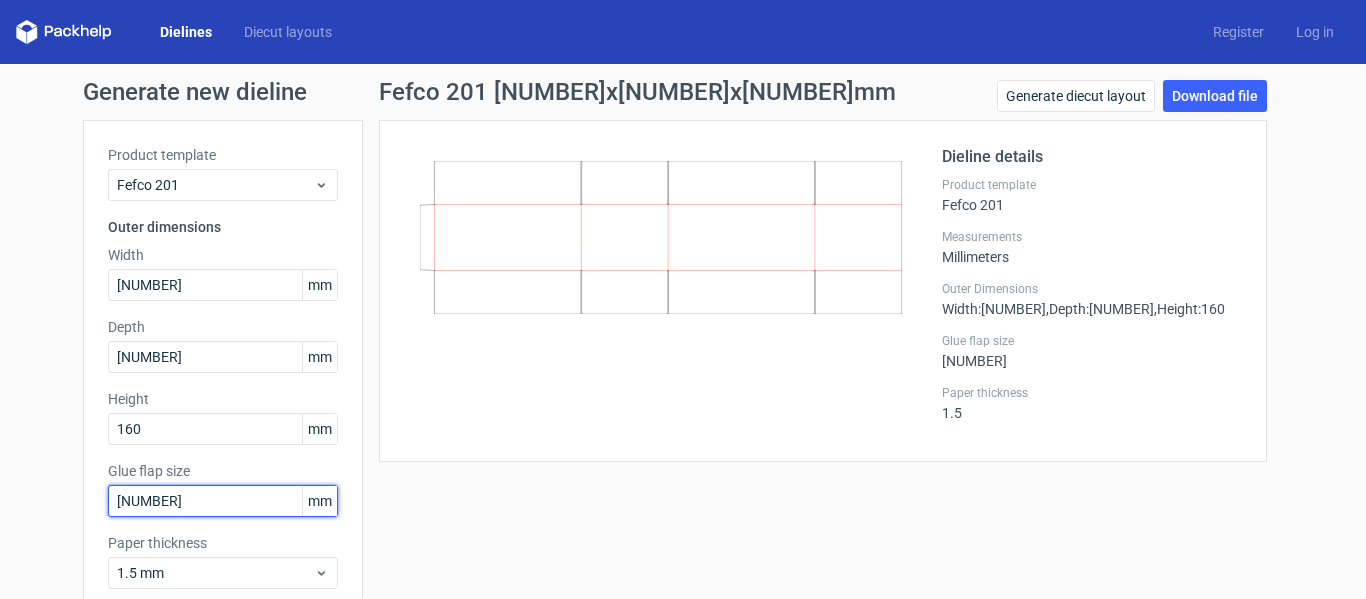 click on "[NUMBER]" at bounding box center [223, 501] 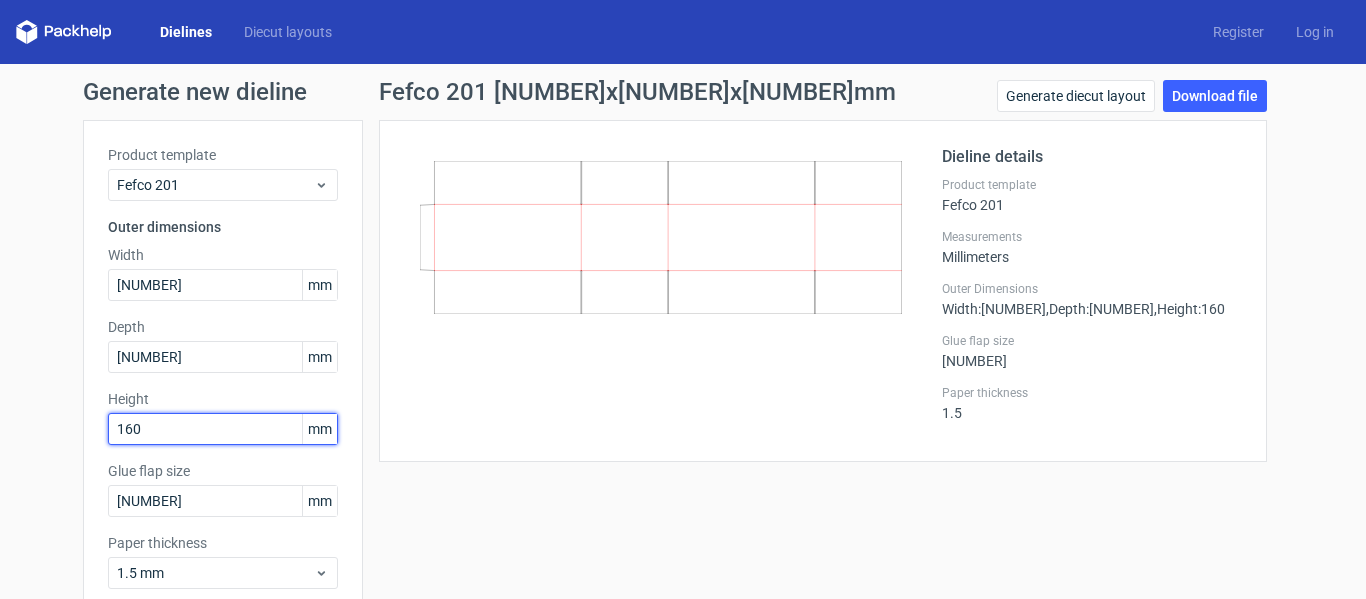 click on "160" at bounding box center (223, 429) 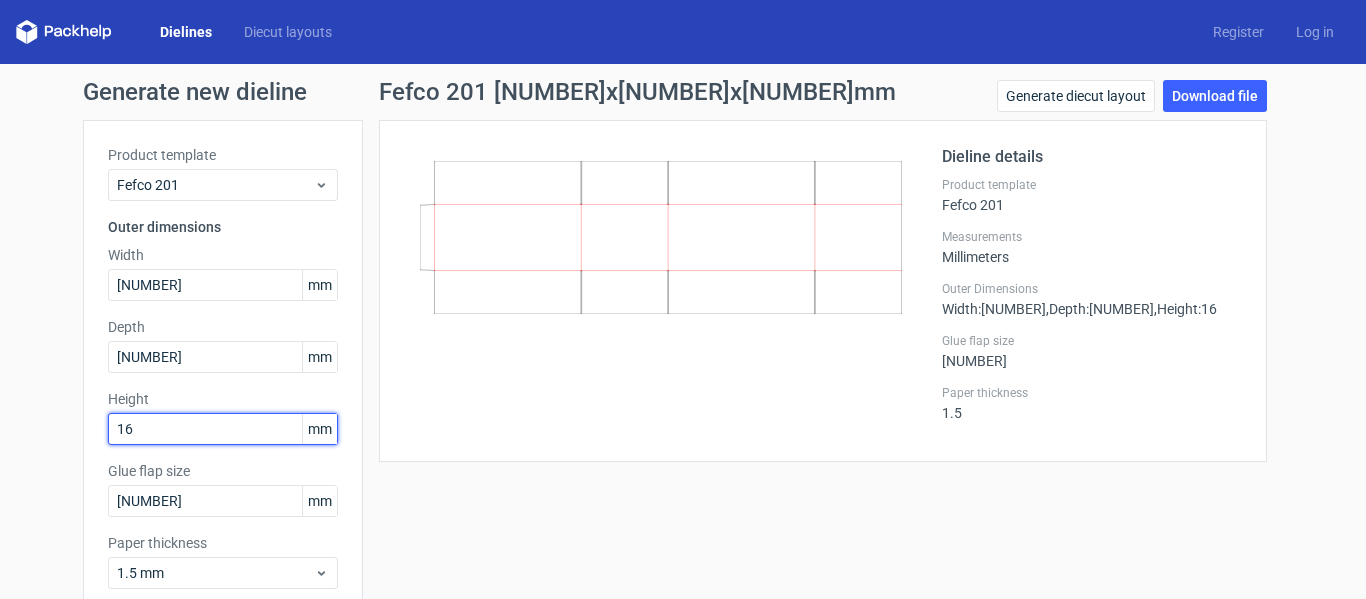 type on "1" 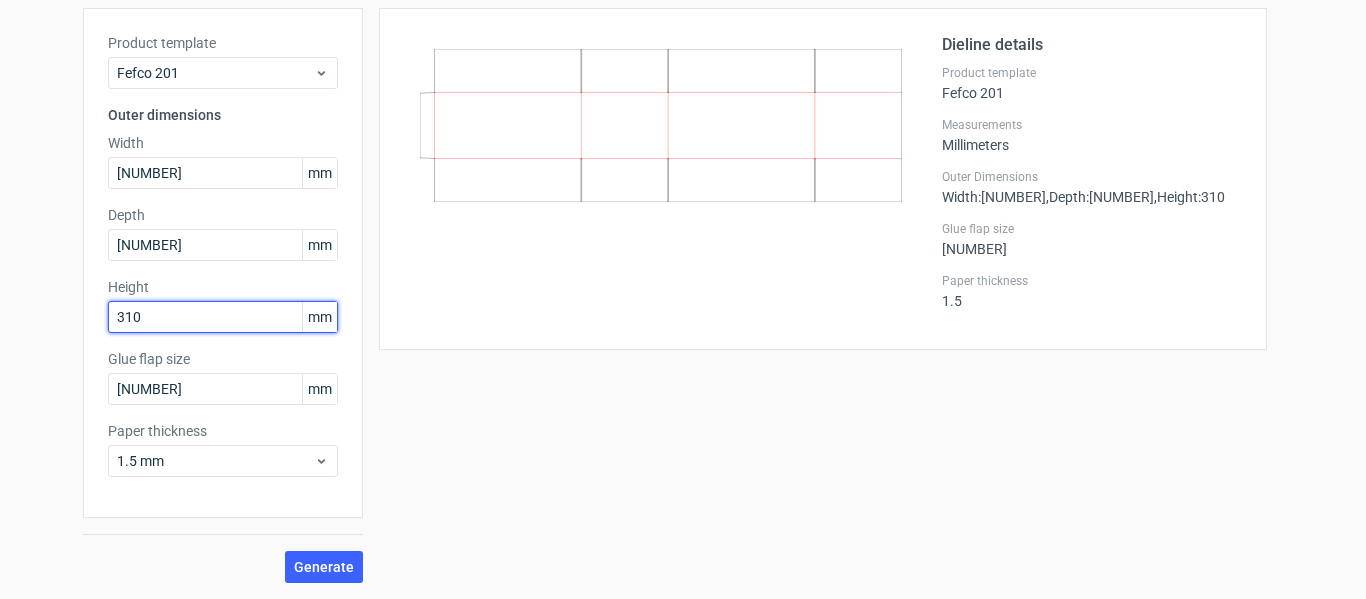 scroll, scrollTop: 0, scrollLeft: 0, axis: both 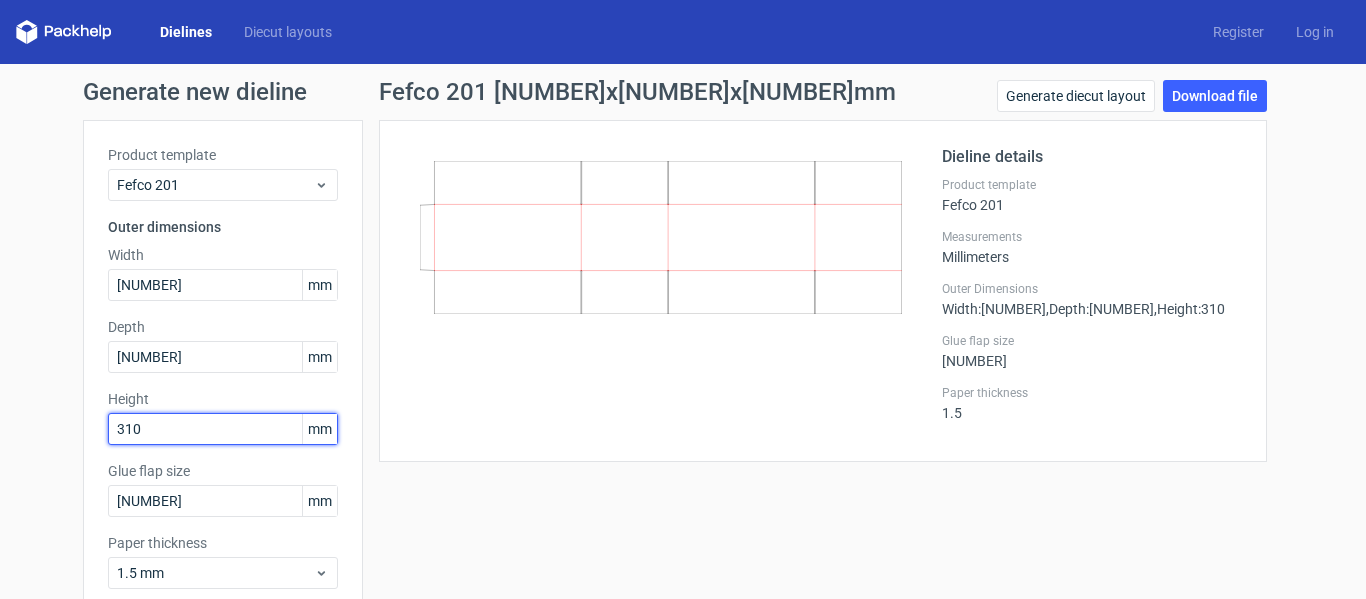 type on "310" 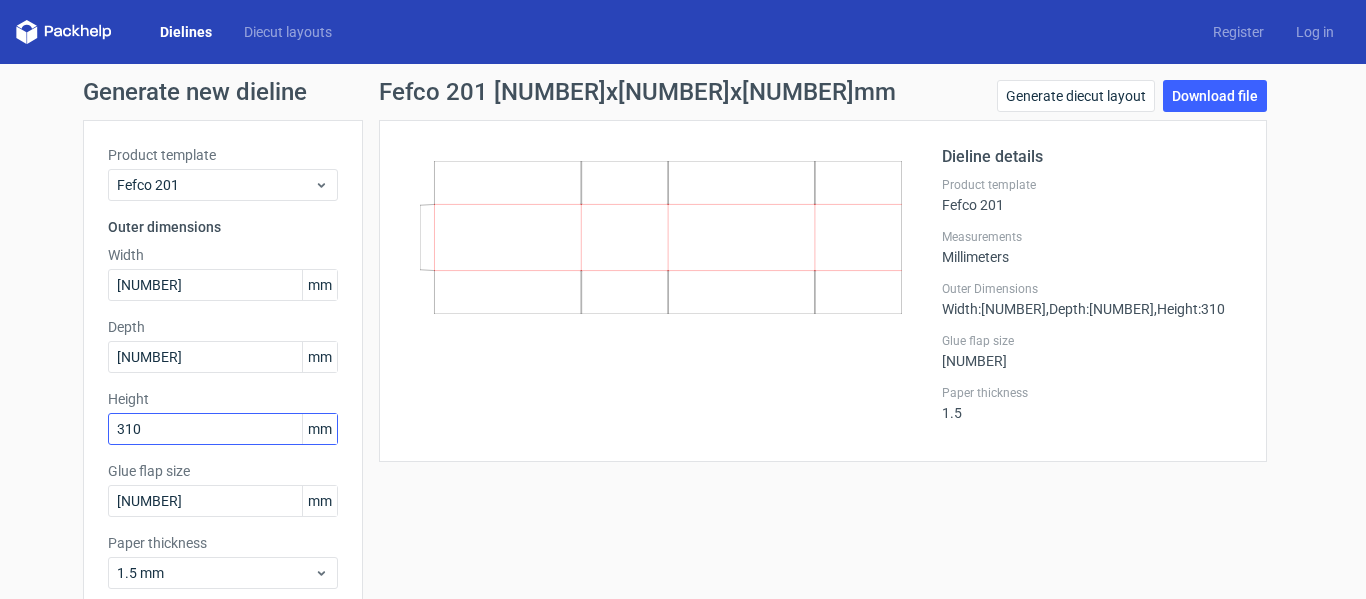 scroll, scrollTop: 1, scrollLeft: 0, axis: vertical 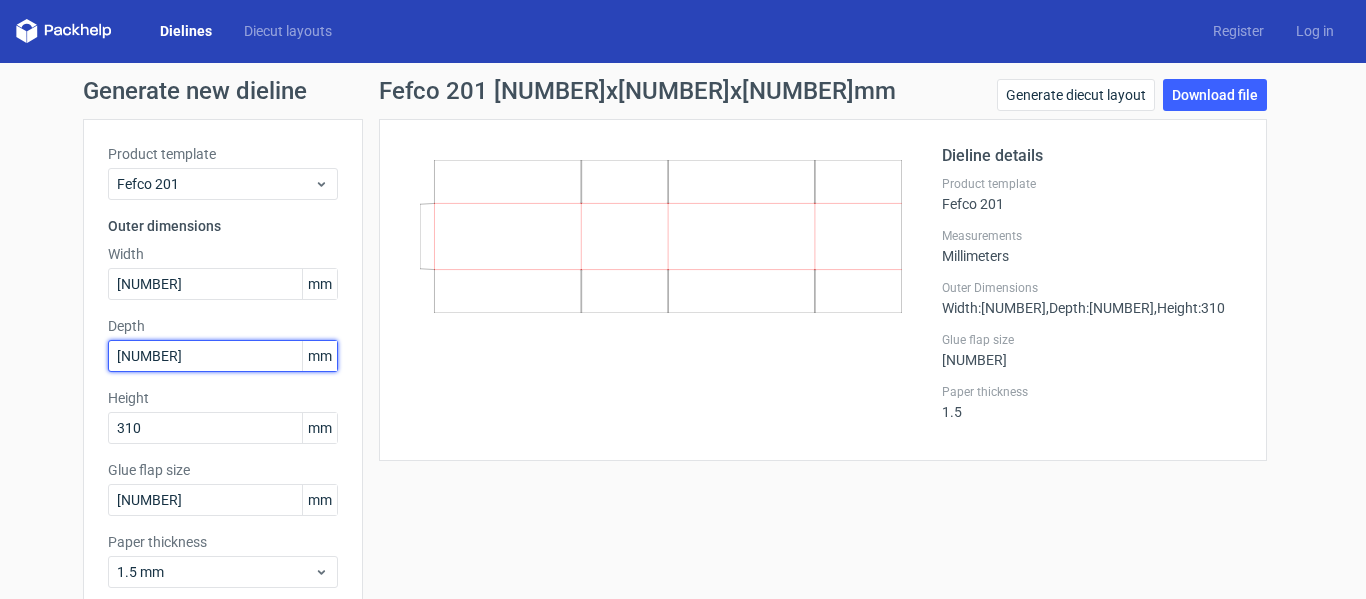 click on "[NUMBER]" at bounding box center [223, 356] 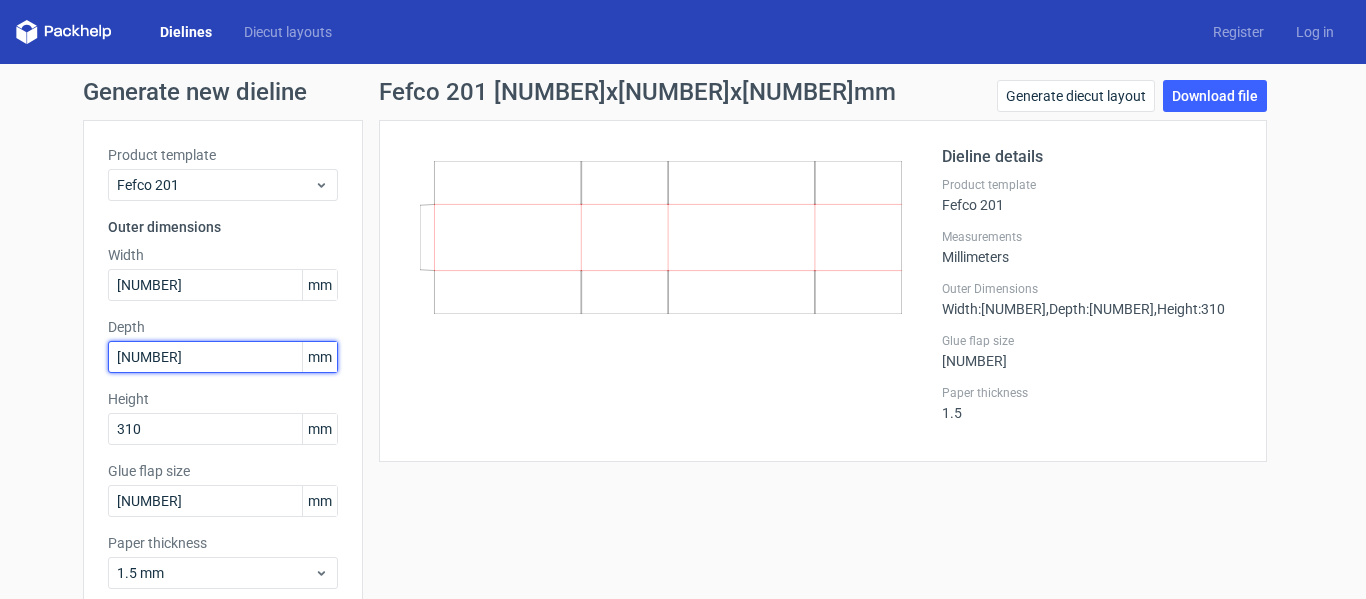scroll, scrollTop: 112, scrollLeft: 0, axis: vertical 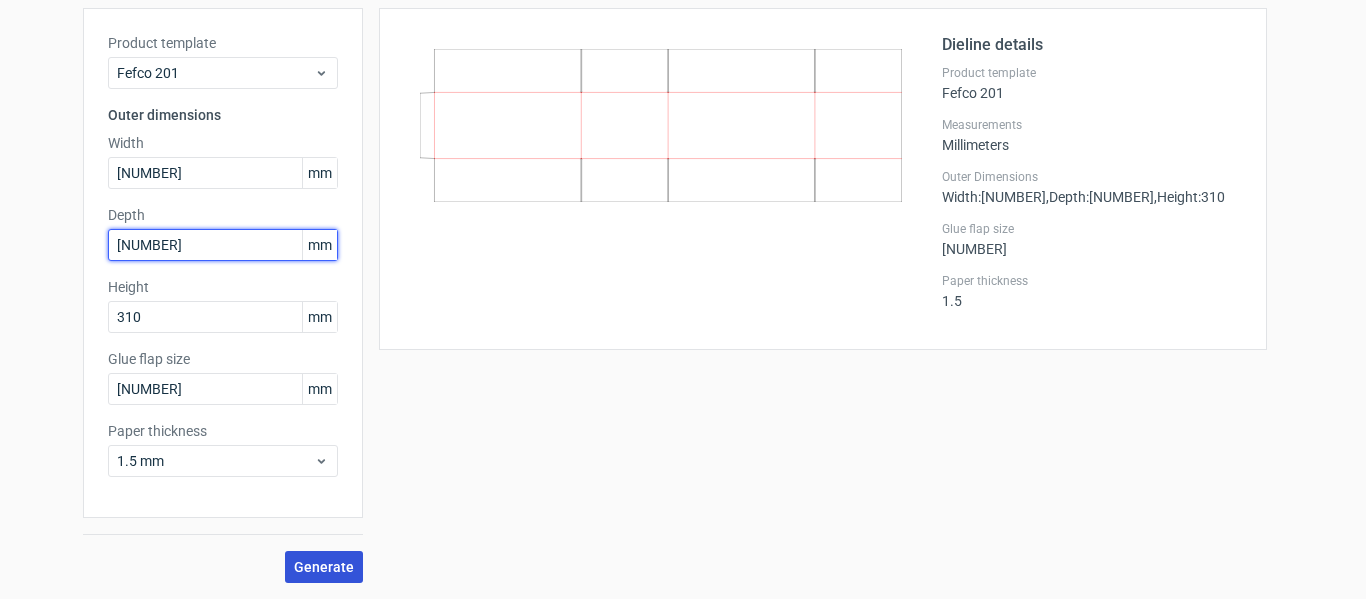 type on "[NUMBER]" 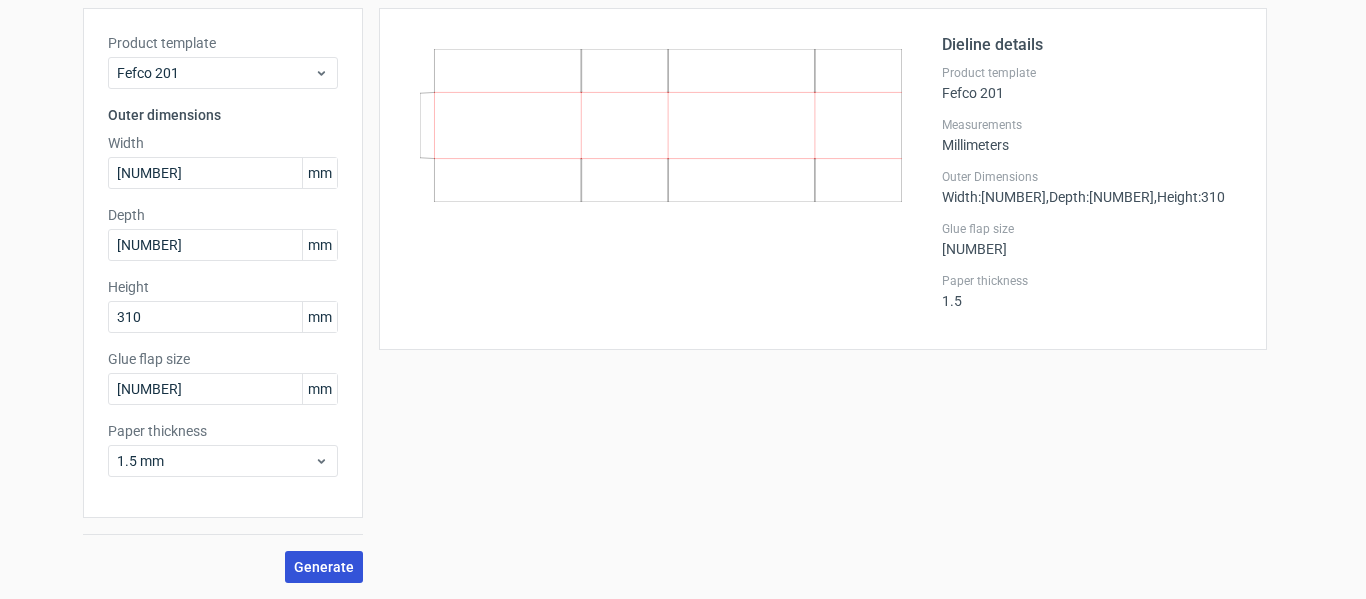 click on "Generate" at bounding box center (324, 567) 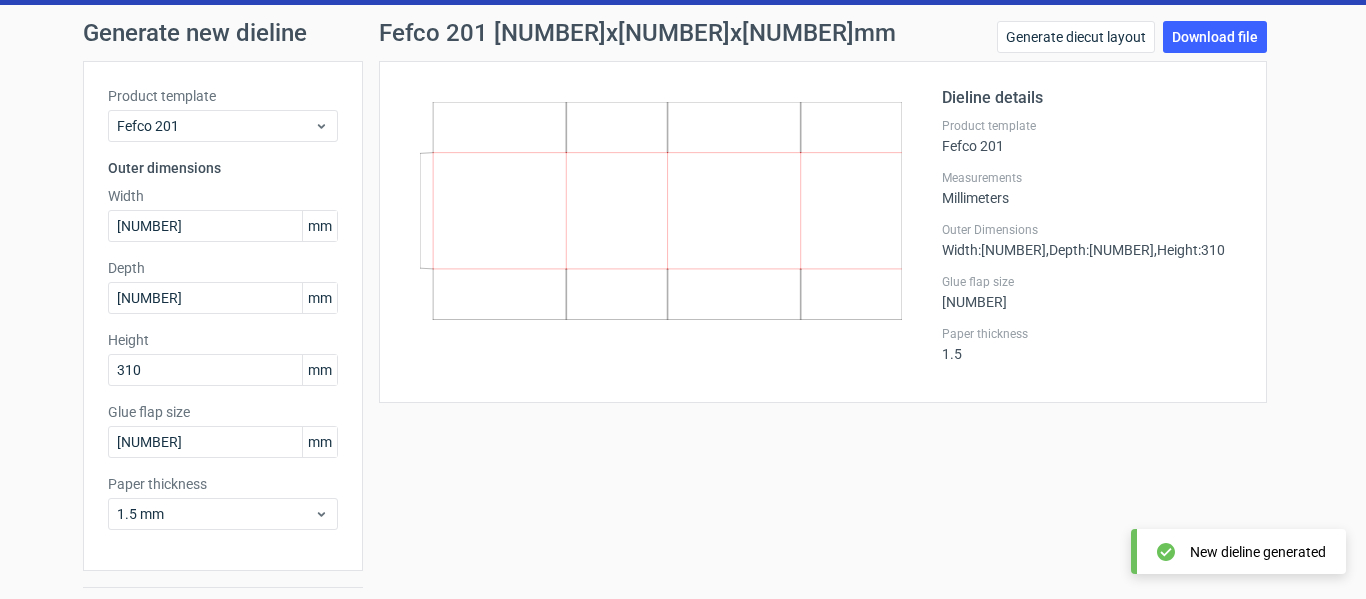 scroll, scrollTop: 55, scrollLeft: 0, axis: vertical 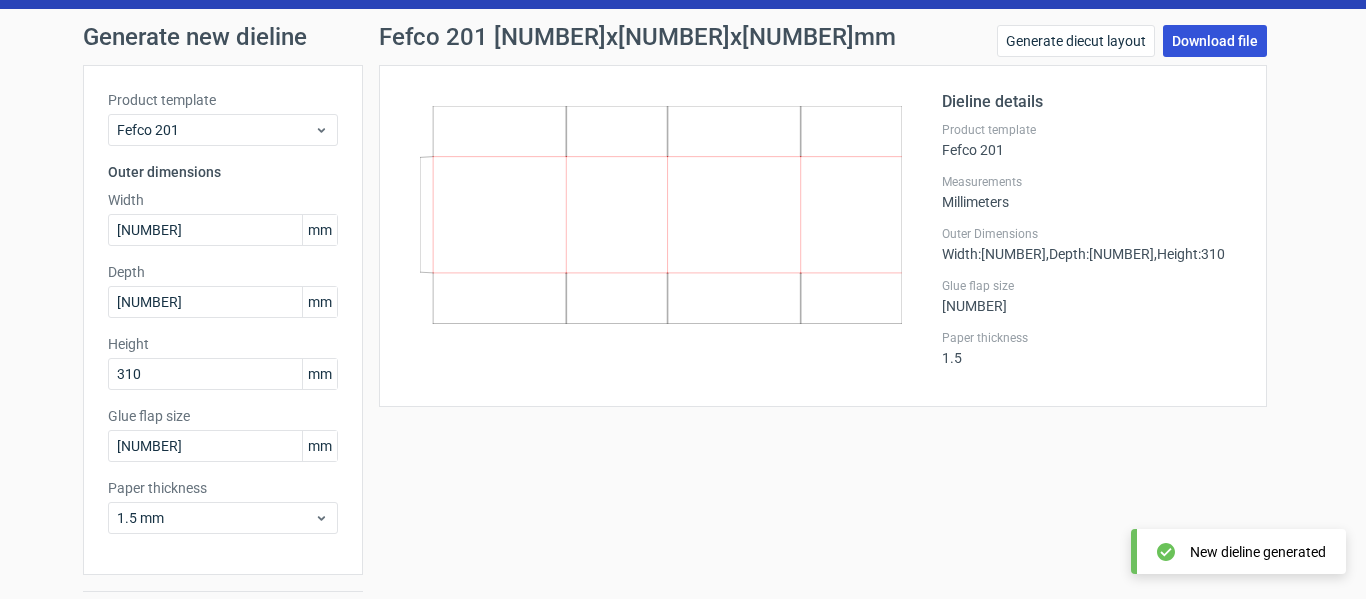 click on "Download file" at bounding box center (1215, 41) 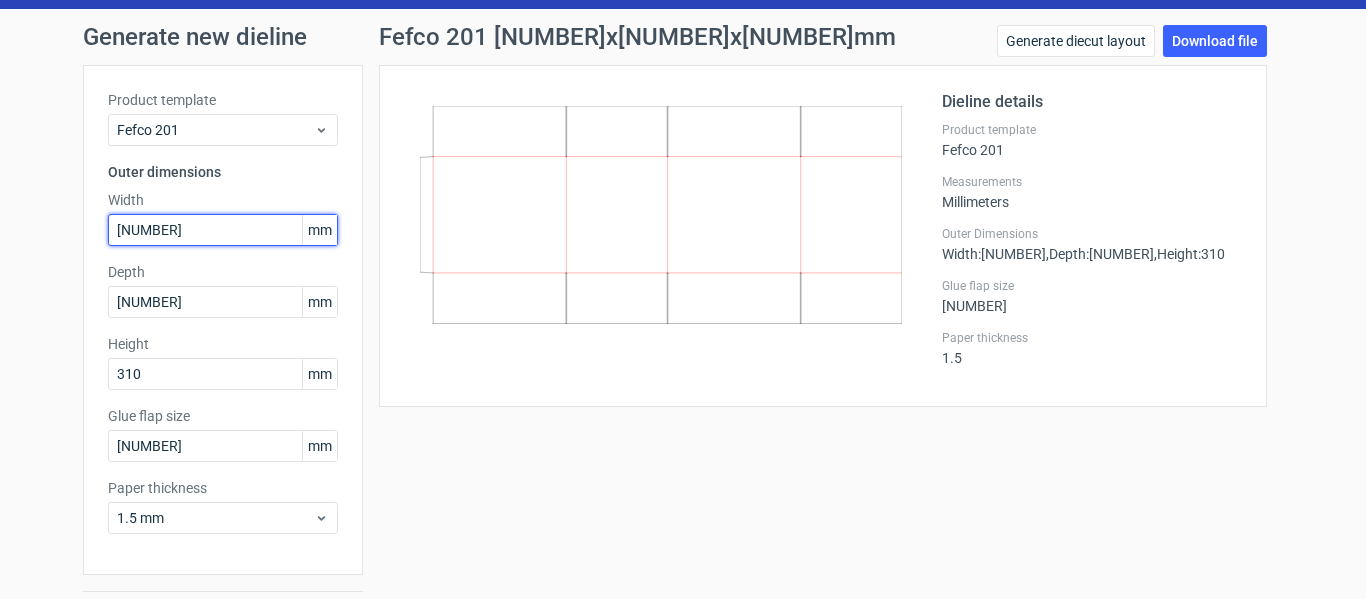 click on "[NUMBER]" at bounding box center (223, 230) 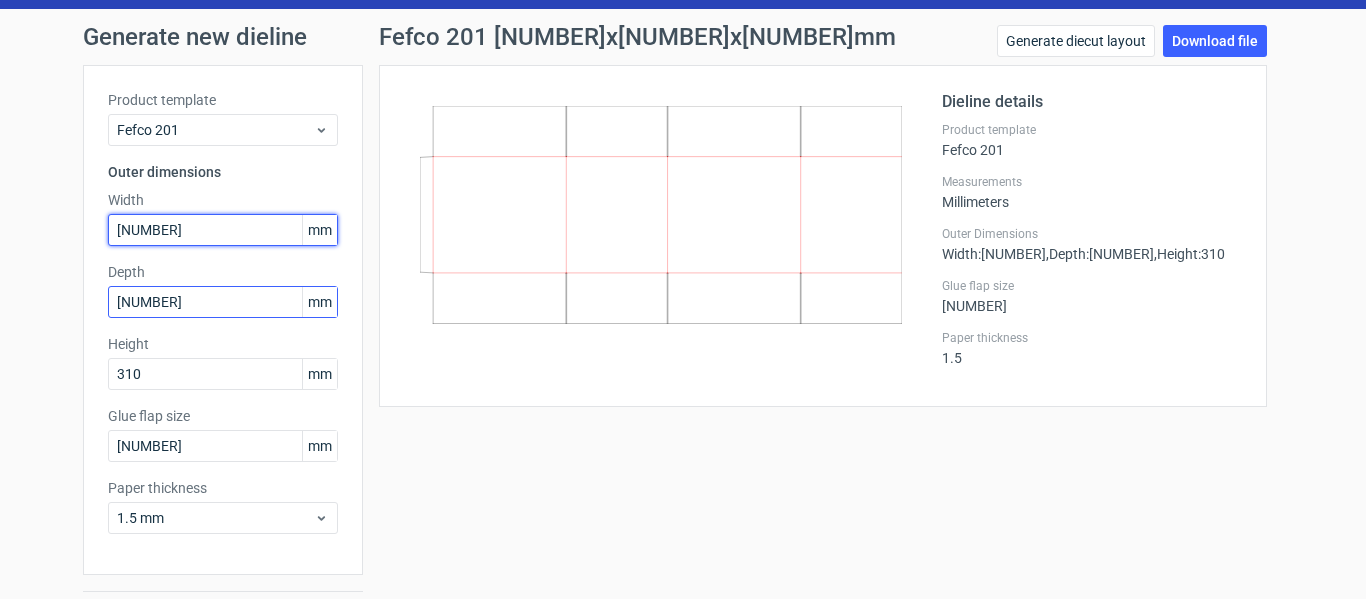 type on "[NUMBER]" 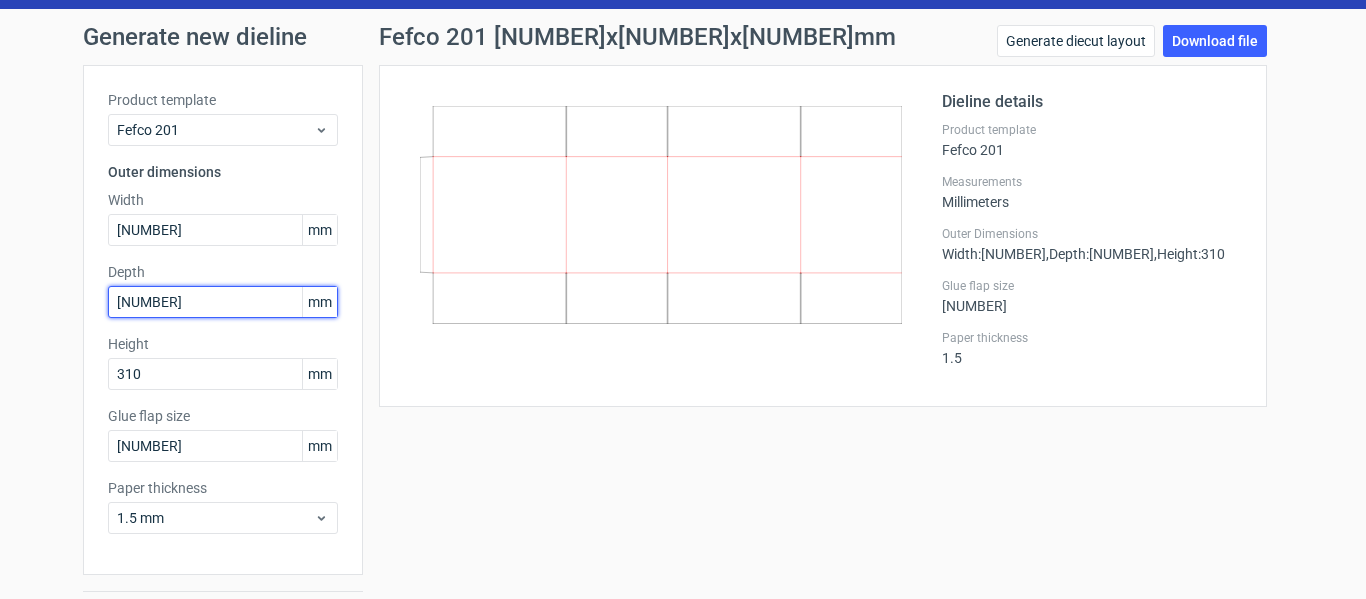 click on "[NUMBER]" at bounding box center [223, 302] 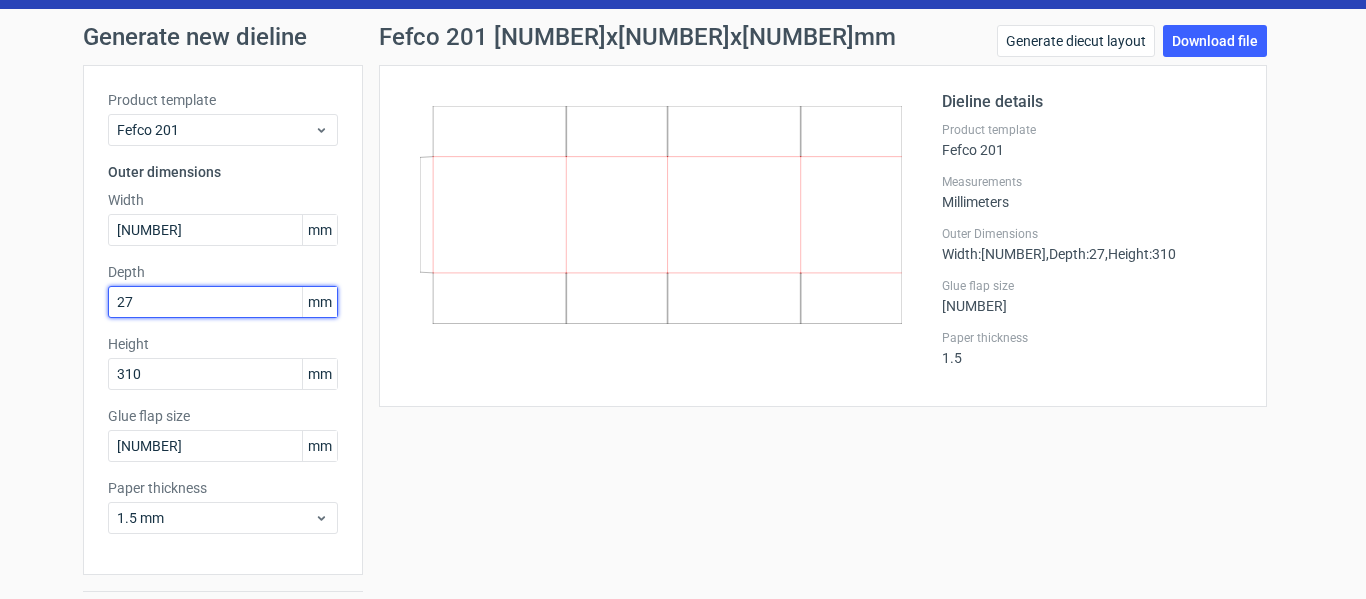 type on "2" 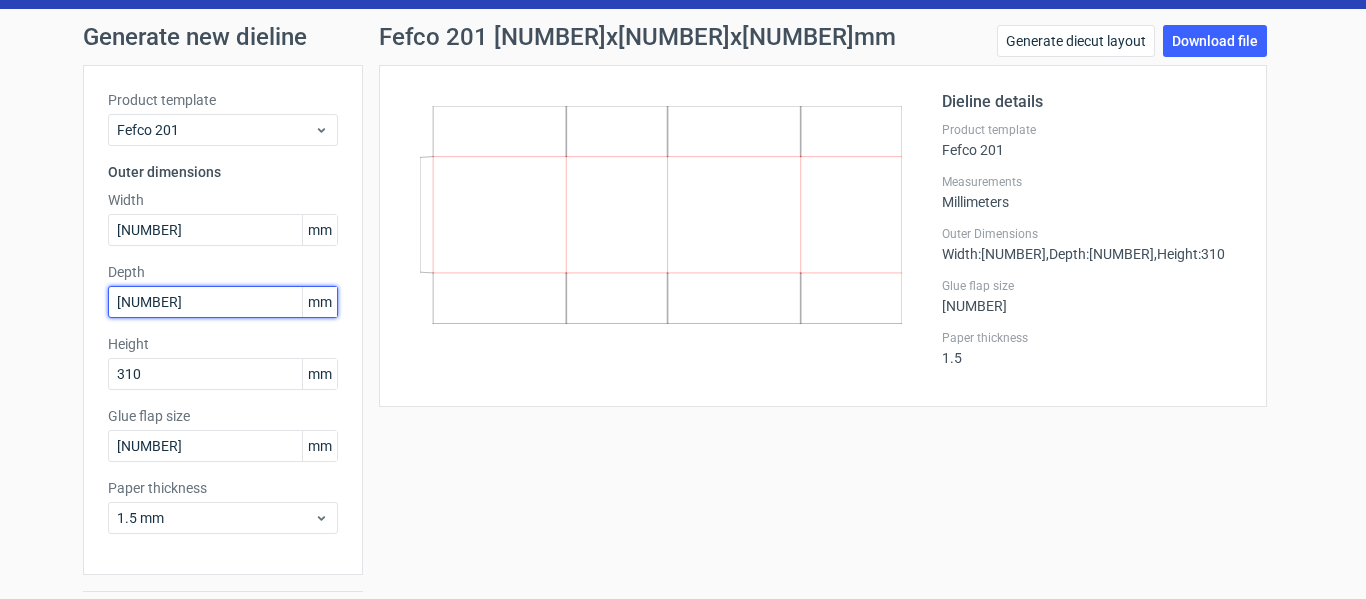 type on "[NUMBER]" 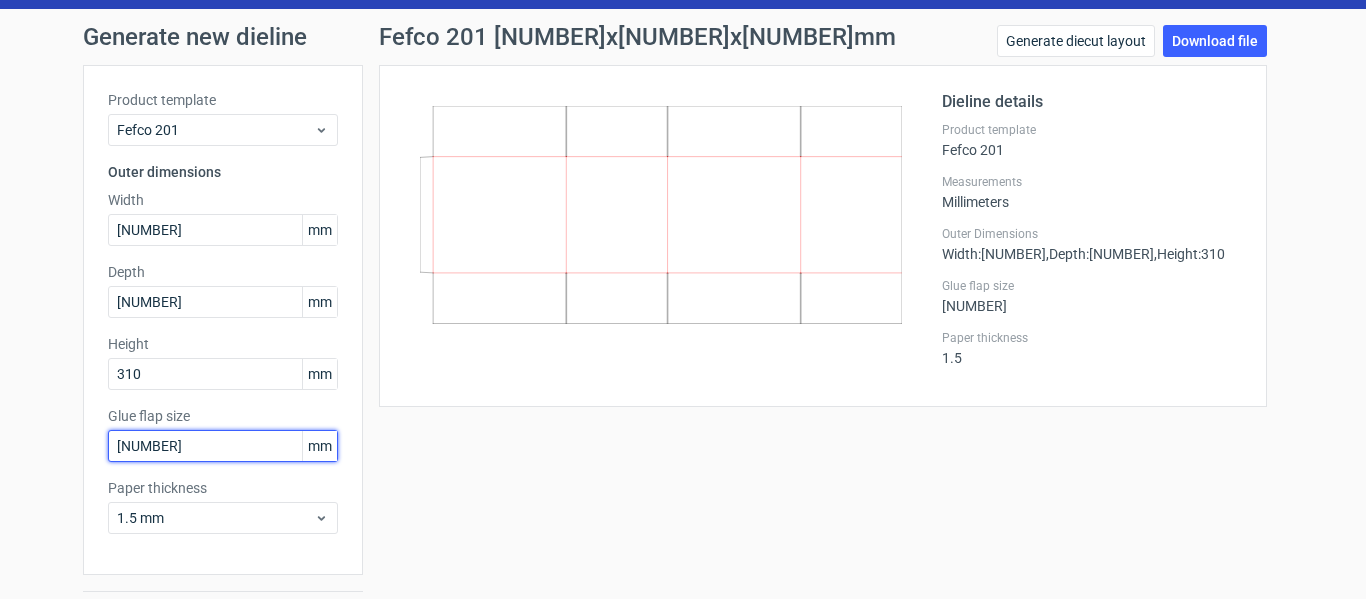 click on "[NUMBER]" at bounding box center (223, 446) 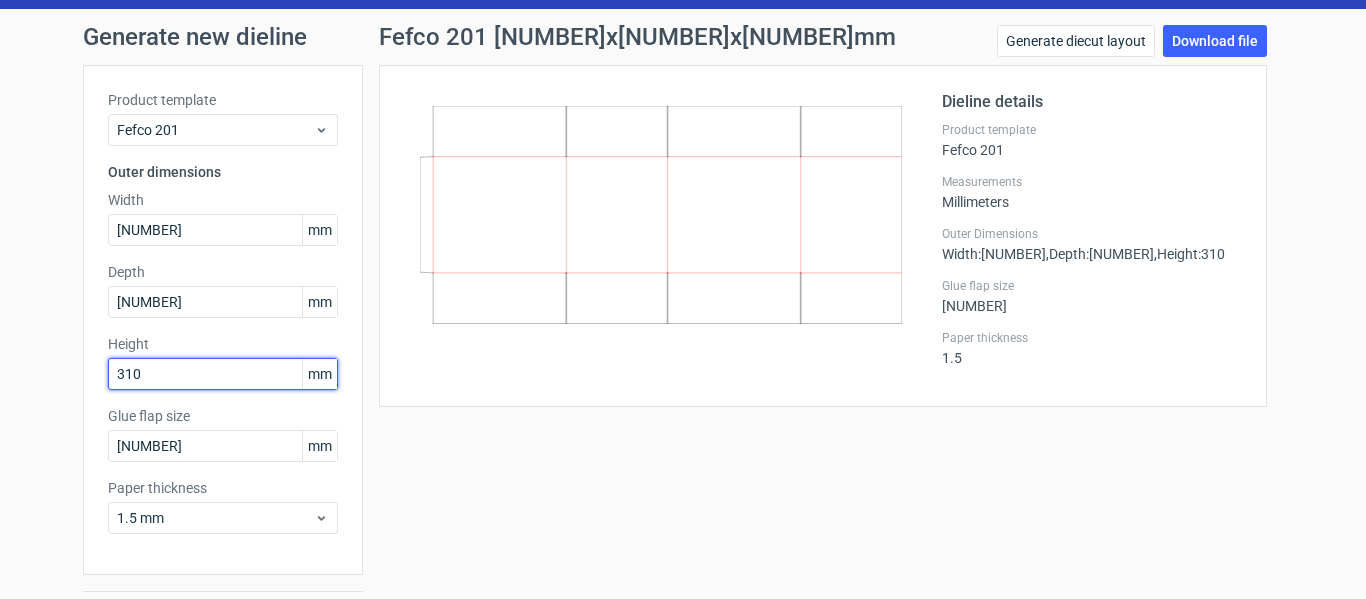 click on "310" at bounding box center (223, 374) 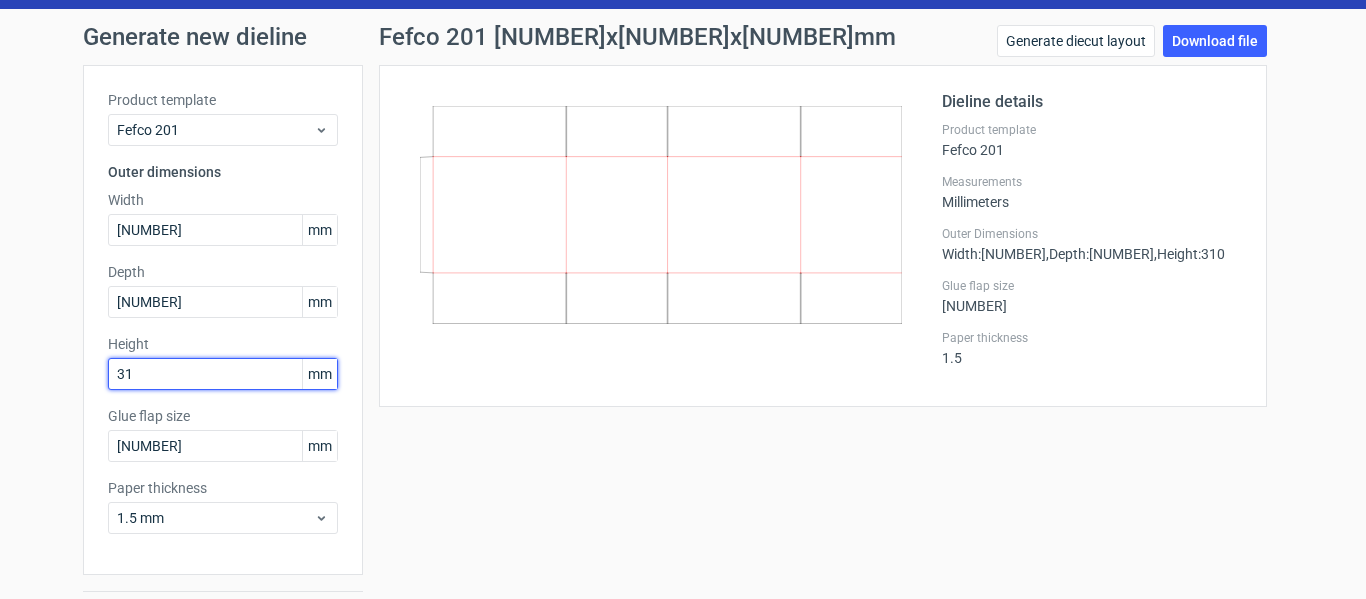 type on "3" 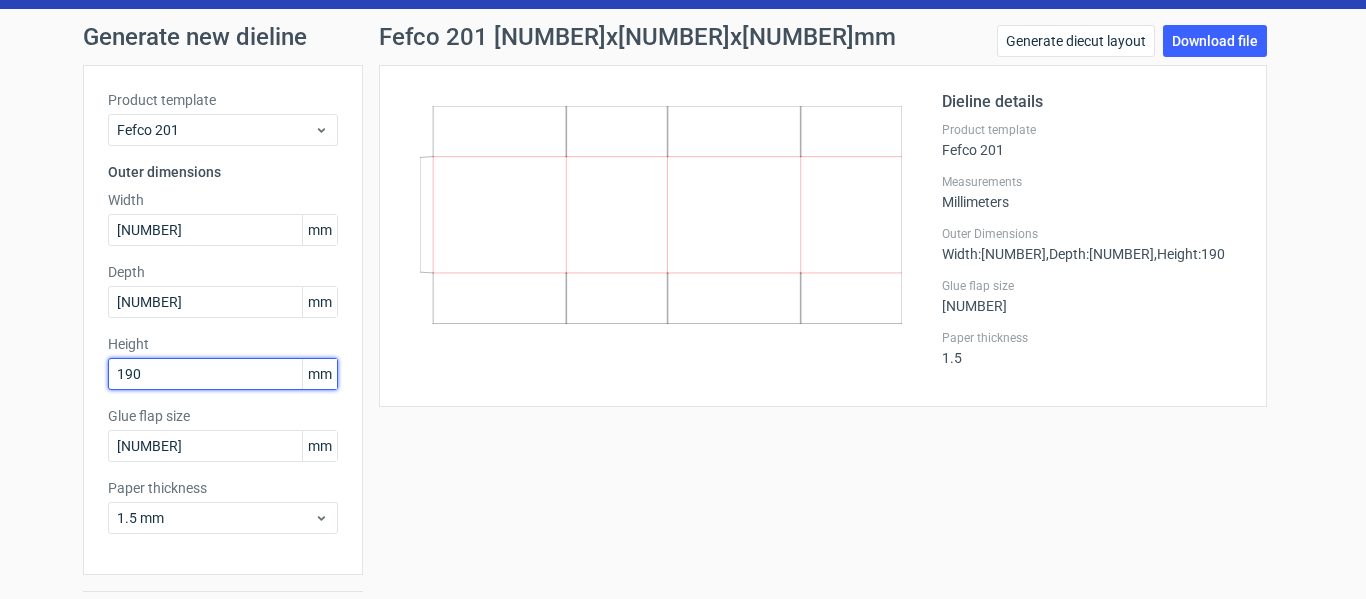 type on "190" 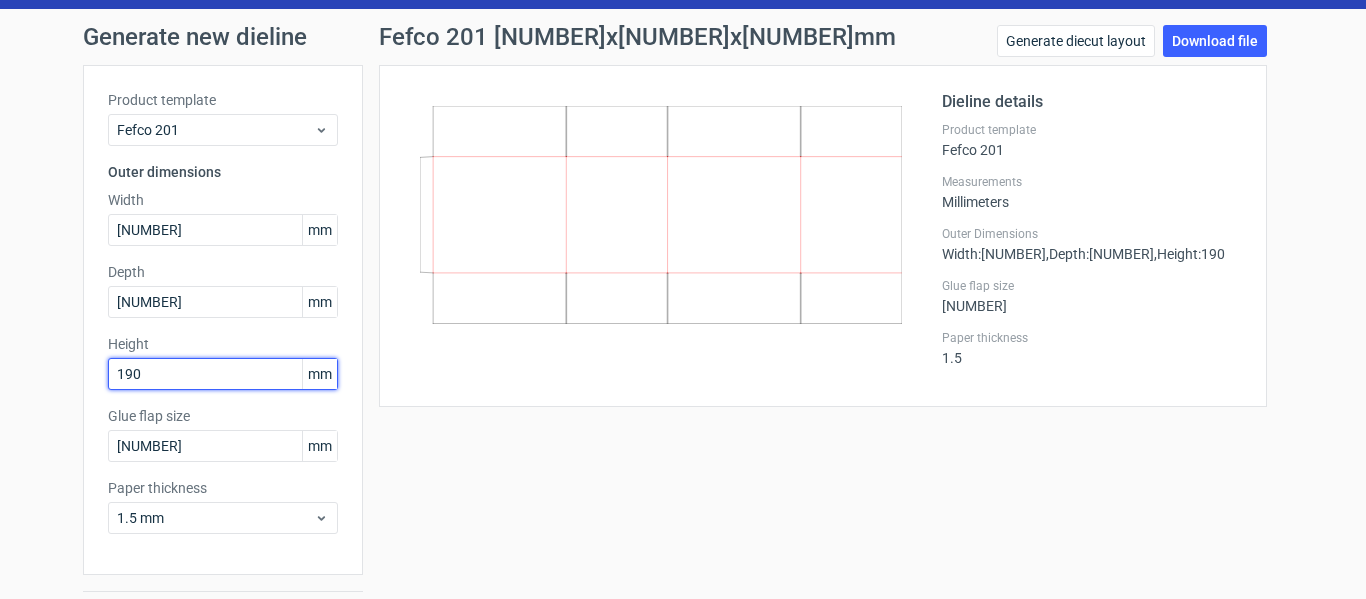 scroll, scrollTop: 109, scrollLeft: 0, axis: vertical 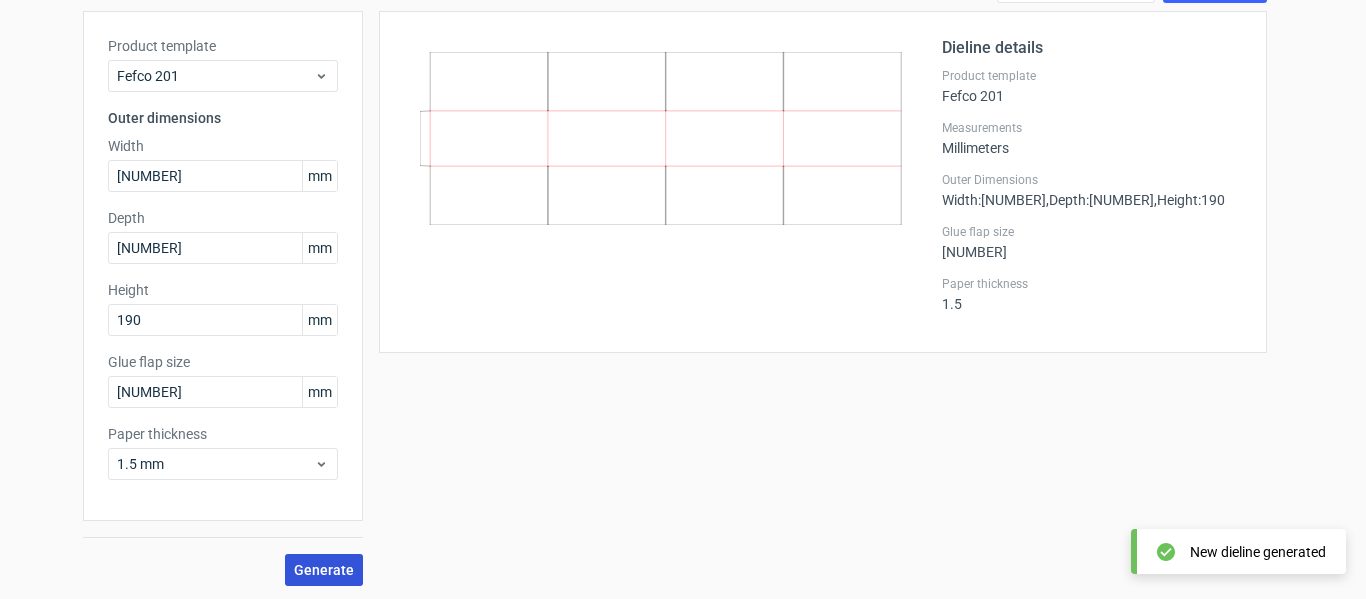 click on "Generate" at bounding box center [324, 570] 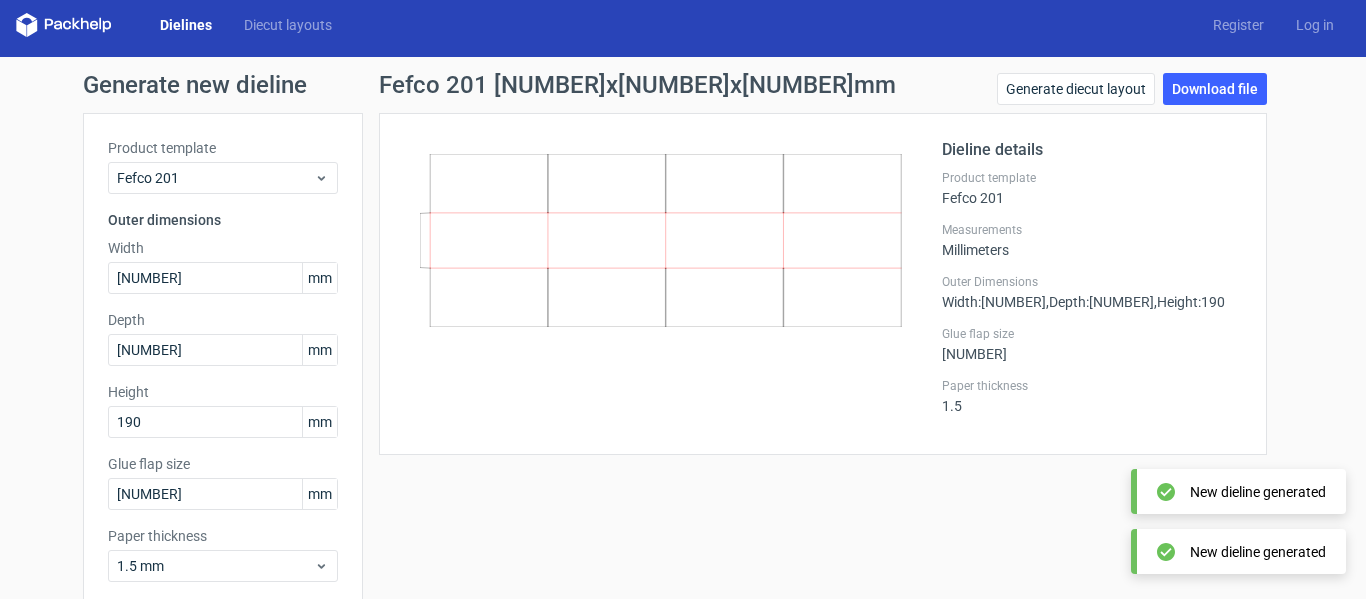 scroll, scrollTop: 6, scrollLeft: 0, axis: vertical 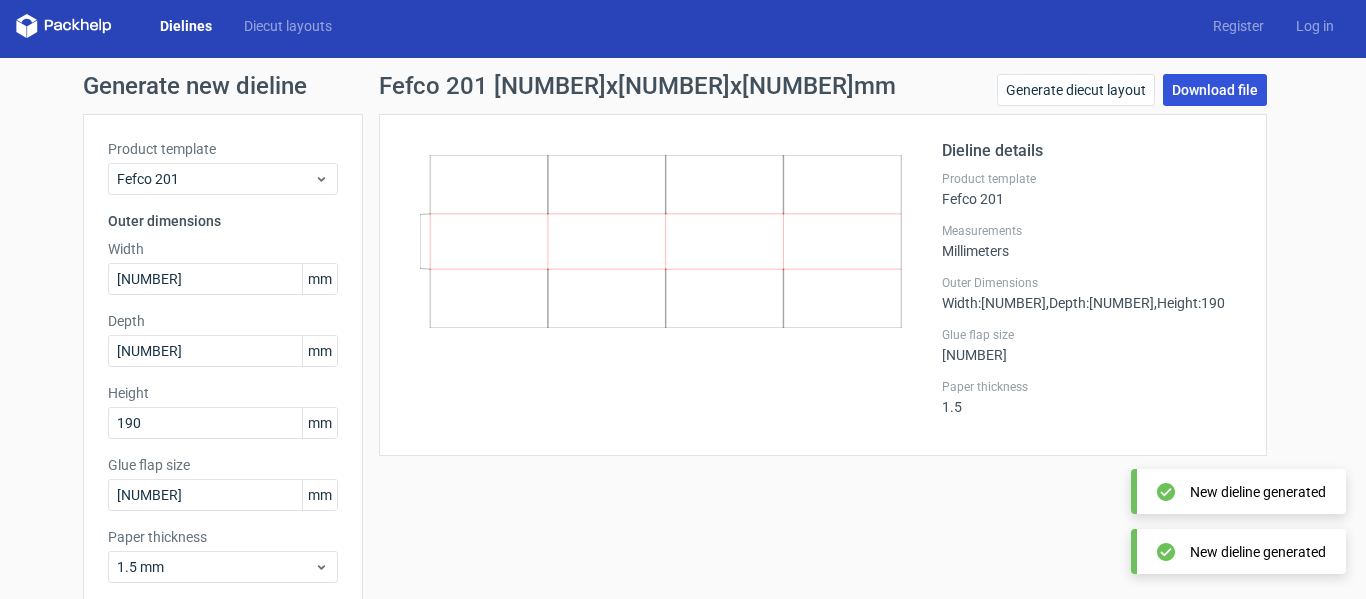 click on "Download file" at bounding box center (1215, 90) 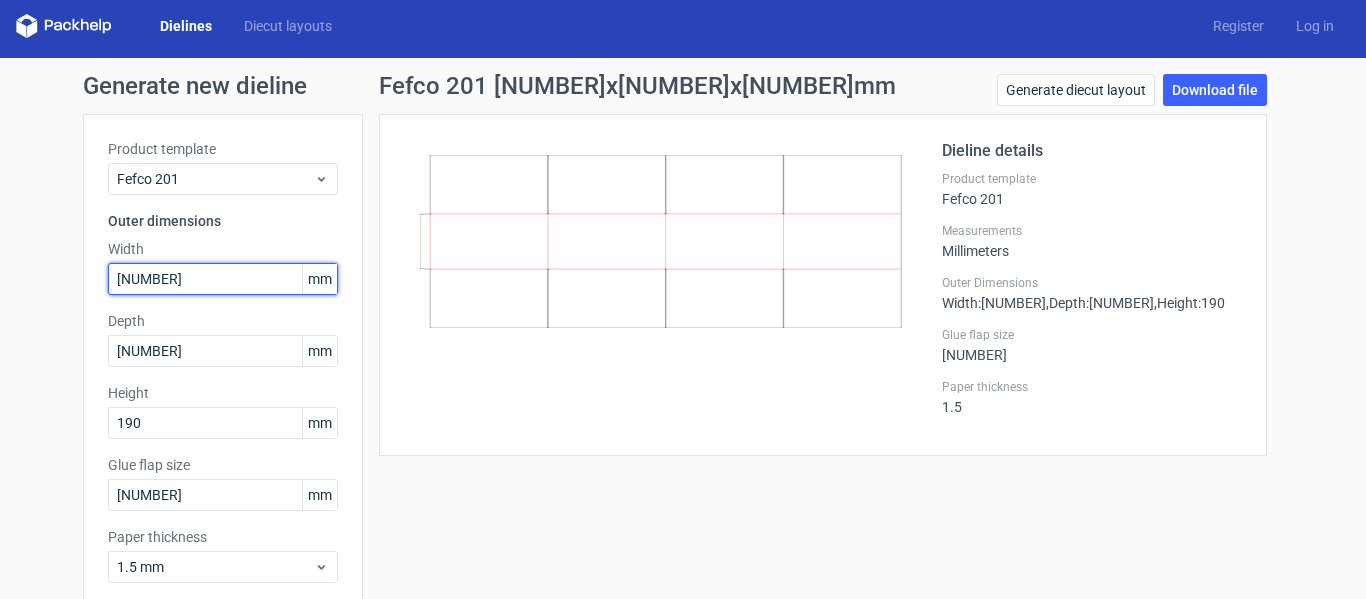 click on "[NUMBER]" at bounding box center [223, 279] 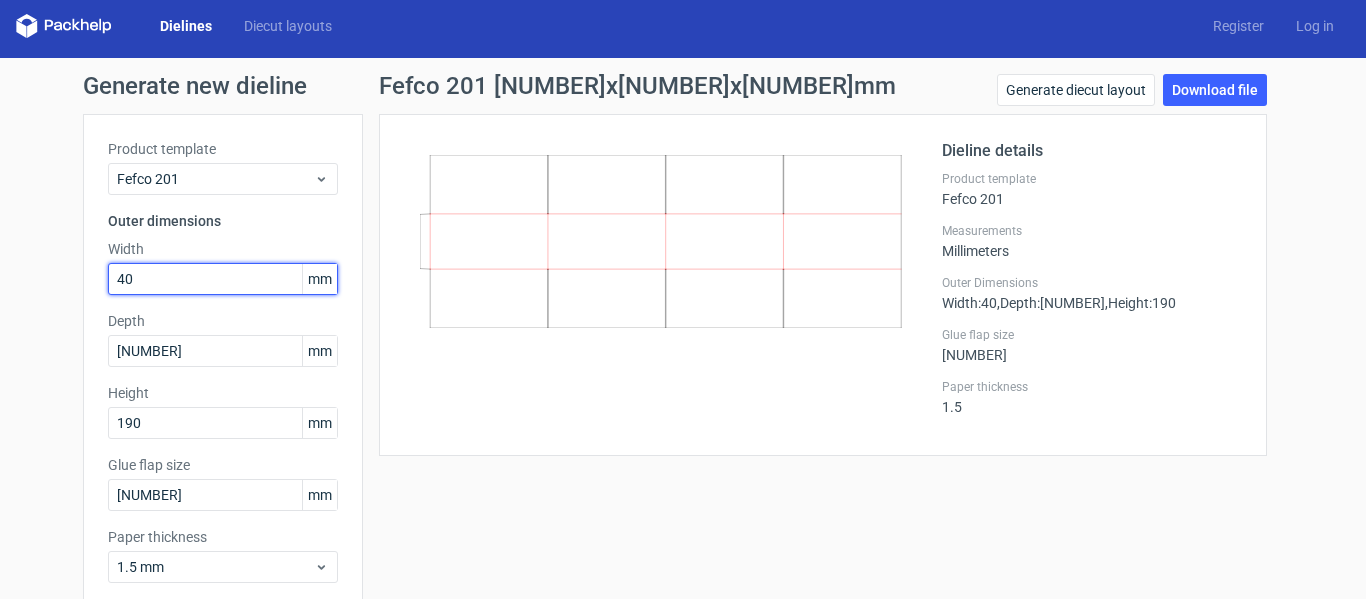 type on "4" 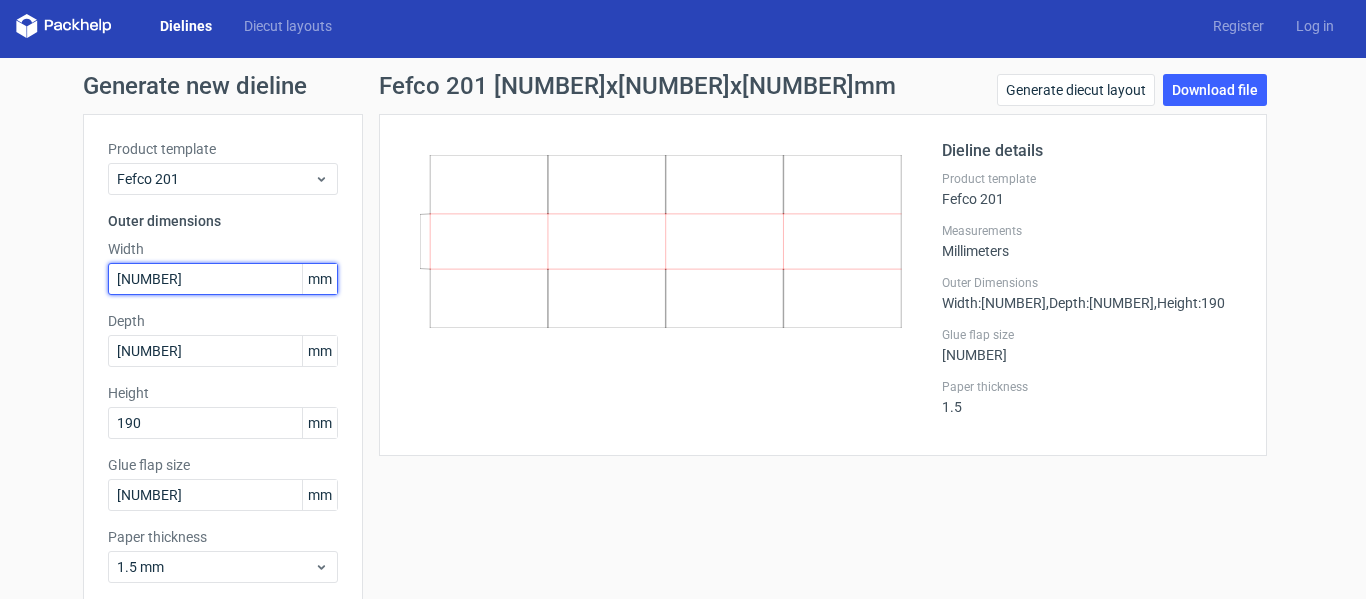 type on "[NUMBER]" 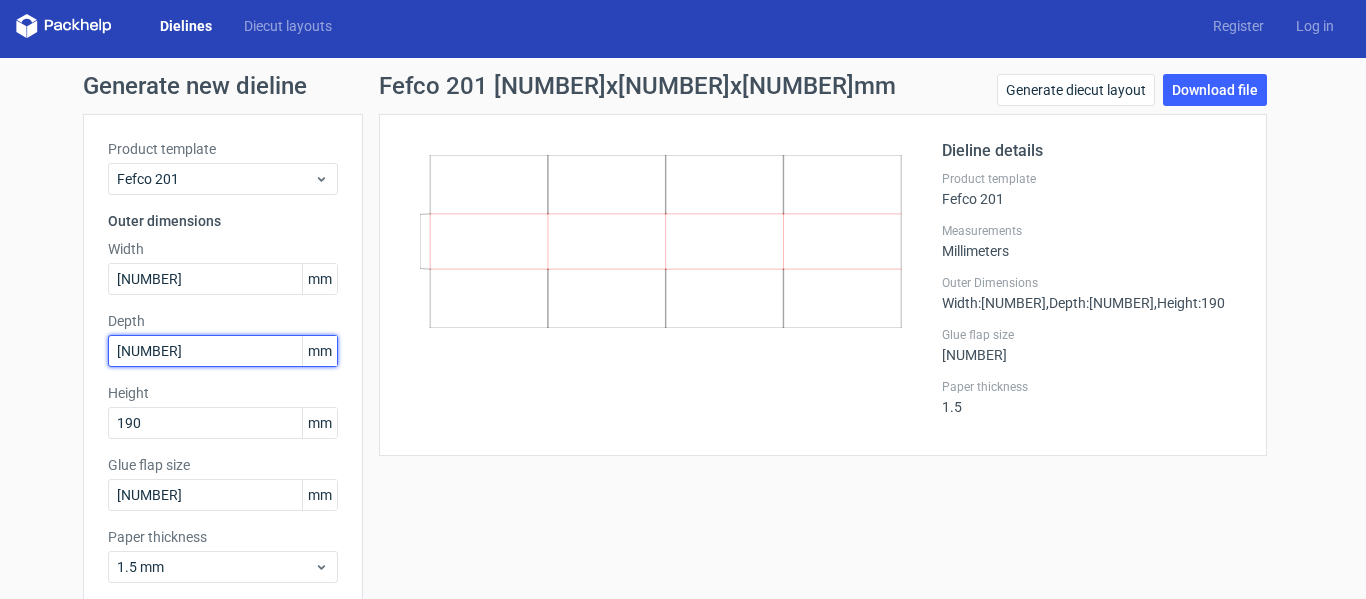 click on "[NUMBER]" at bounding box center [223, 351] 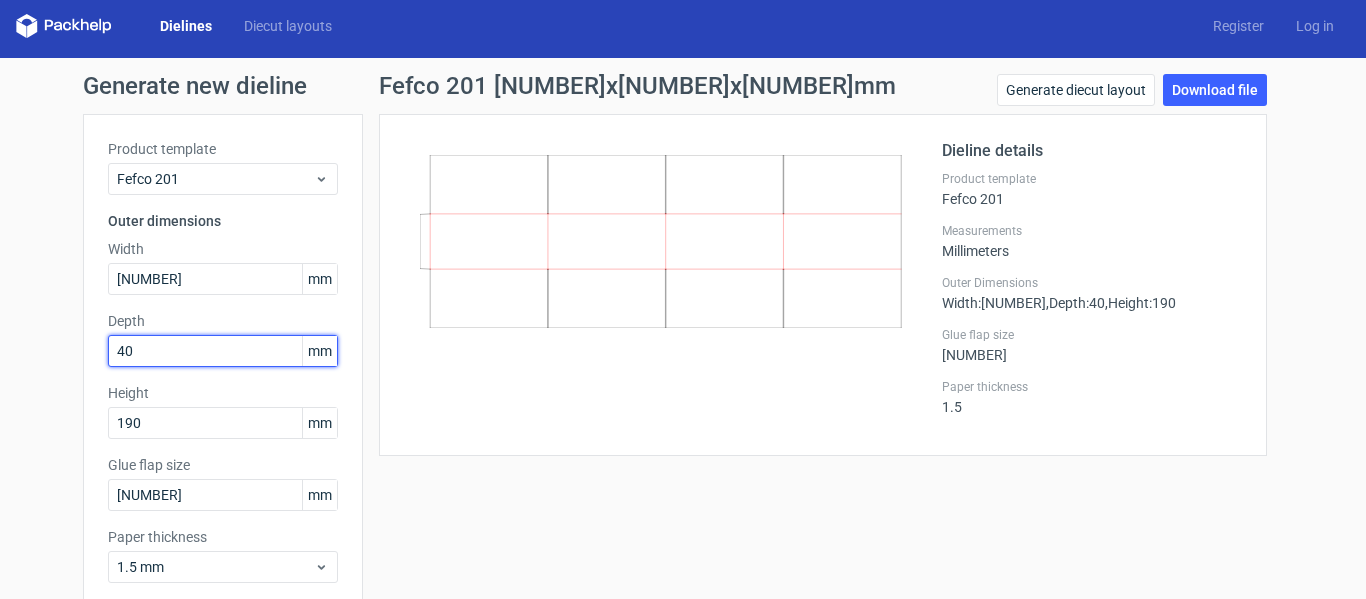type on "4" 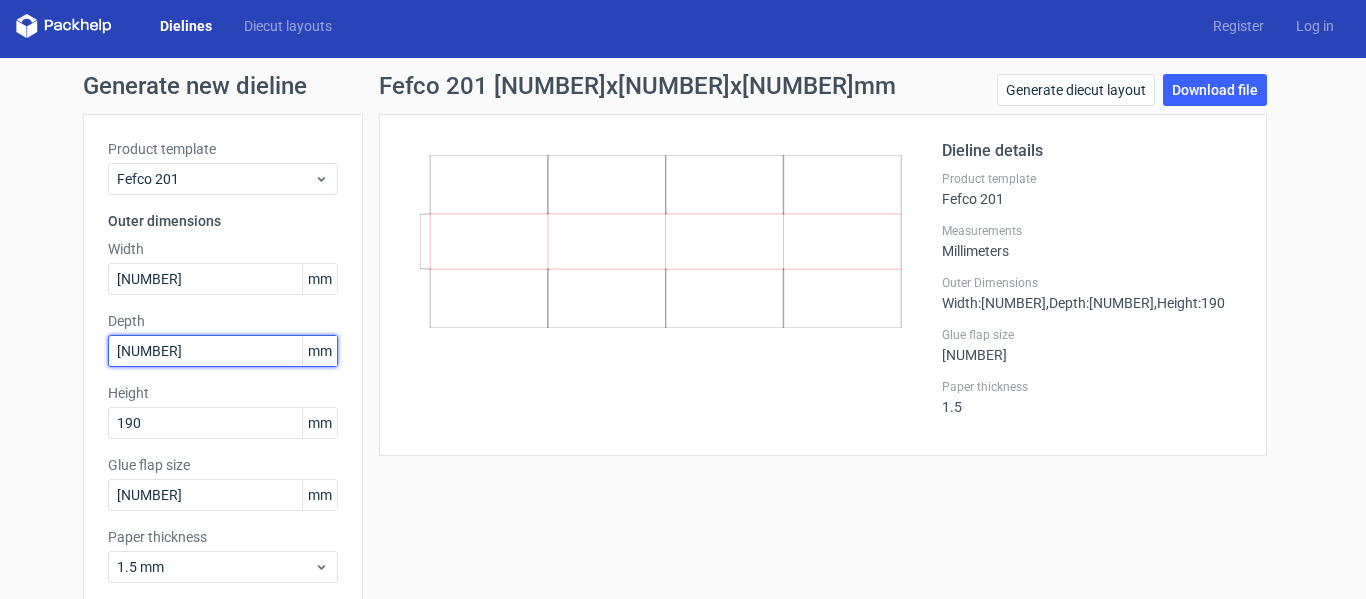 type on "[NUMBER]" 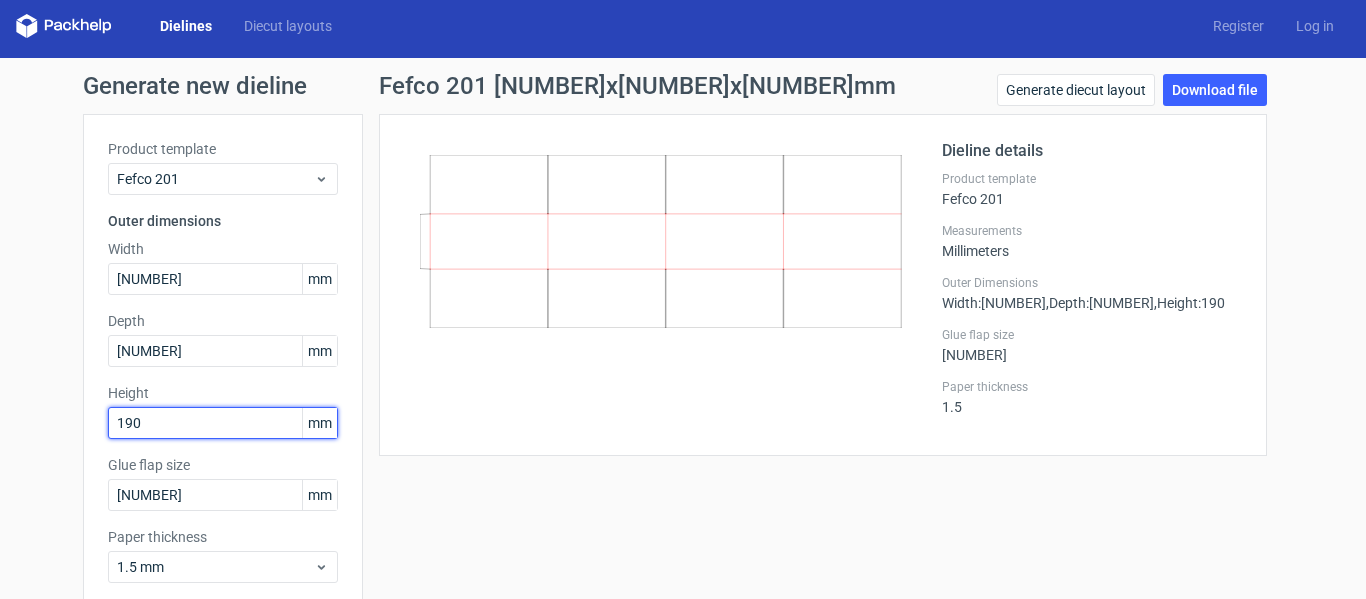 click on "190" at bounding box center (223, 423) 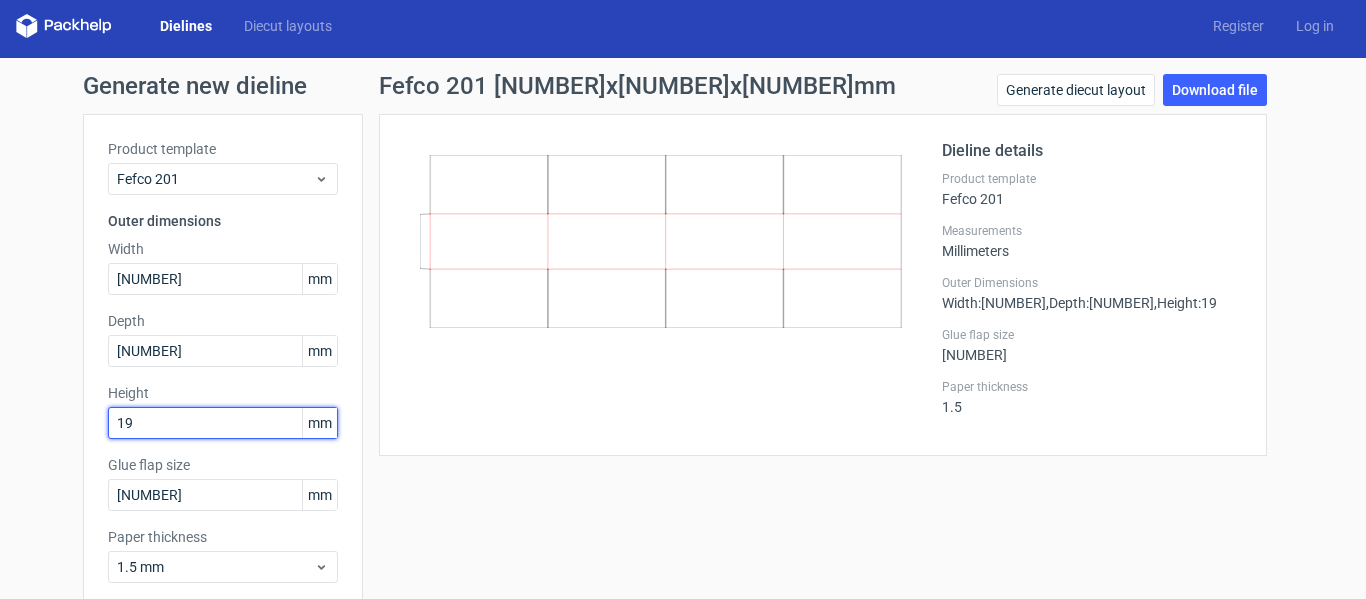 type on "1" 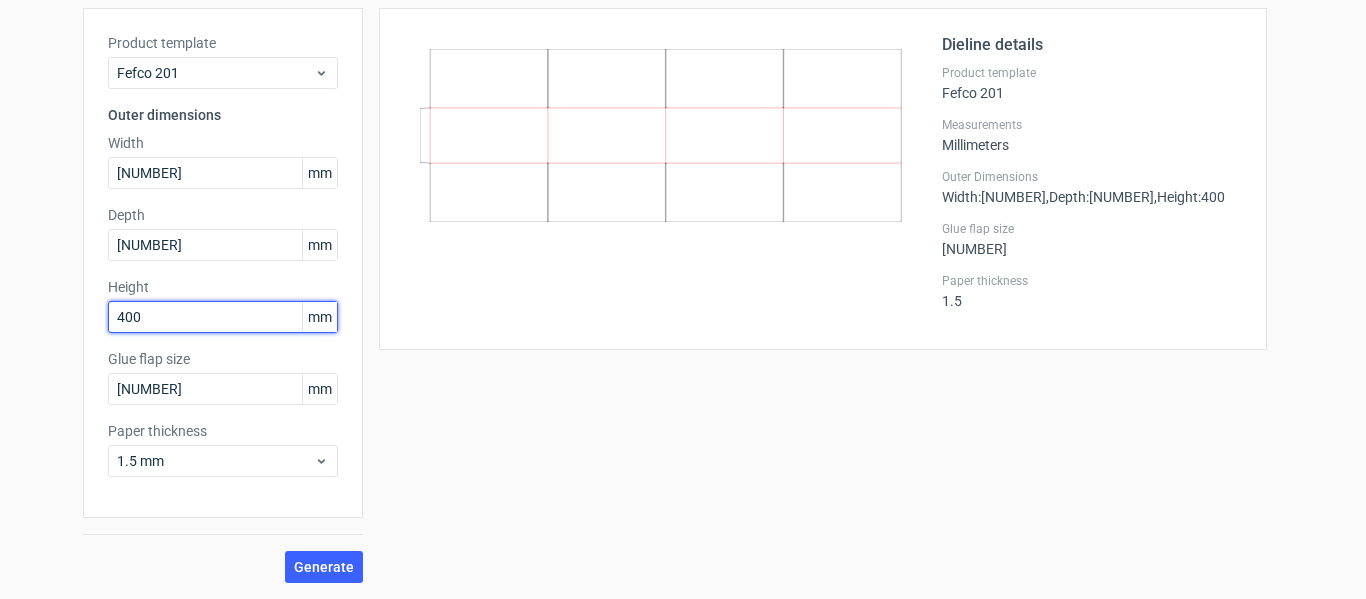 scroll, scrollTop: 112, scrollLeft: 0, axis: vertical 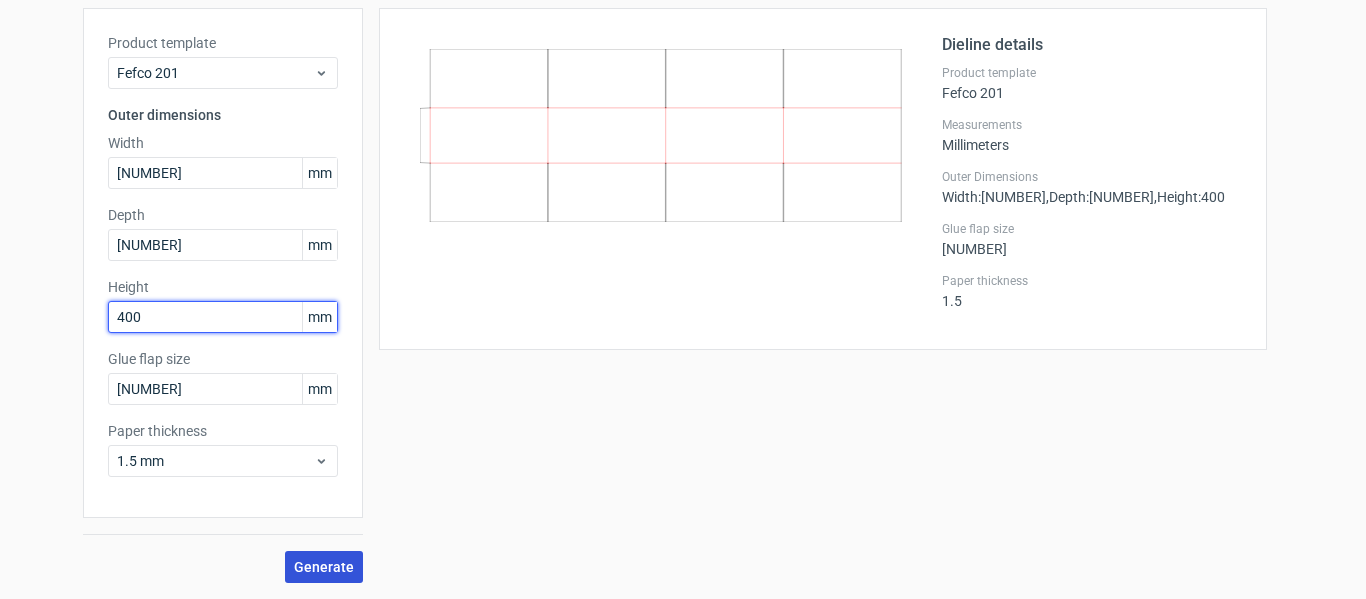 type on "400" 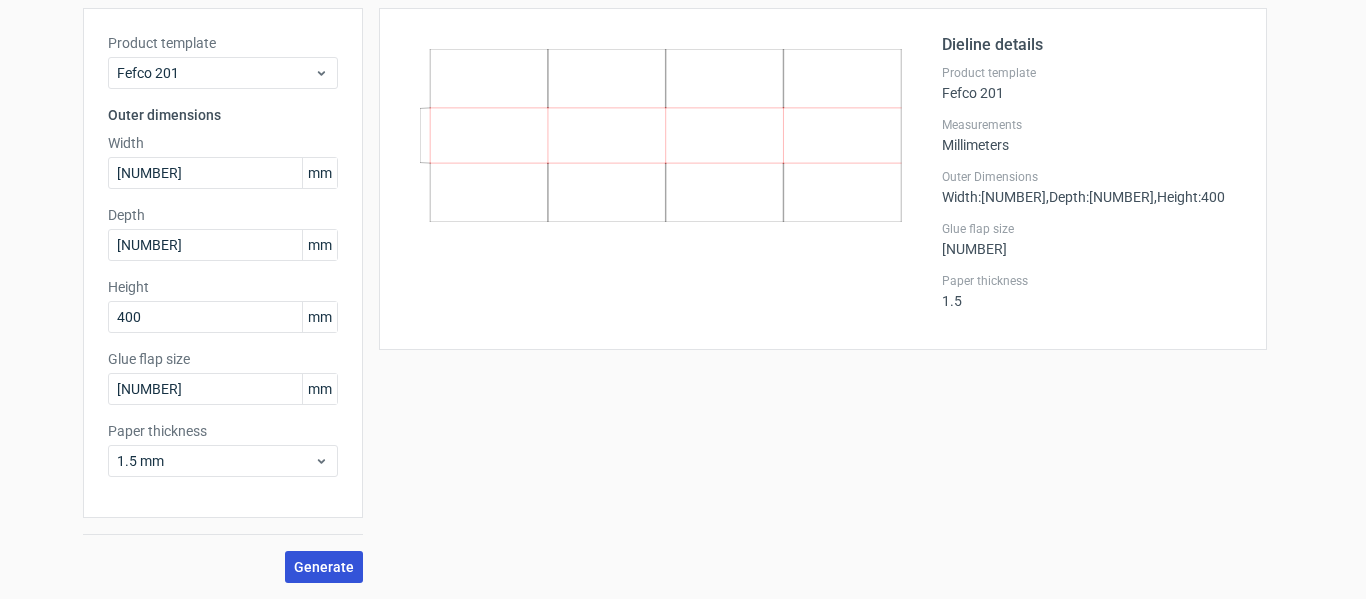click on "Generate" at bounding box center (324, 567) 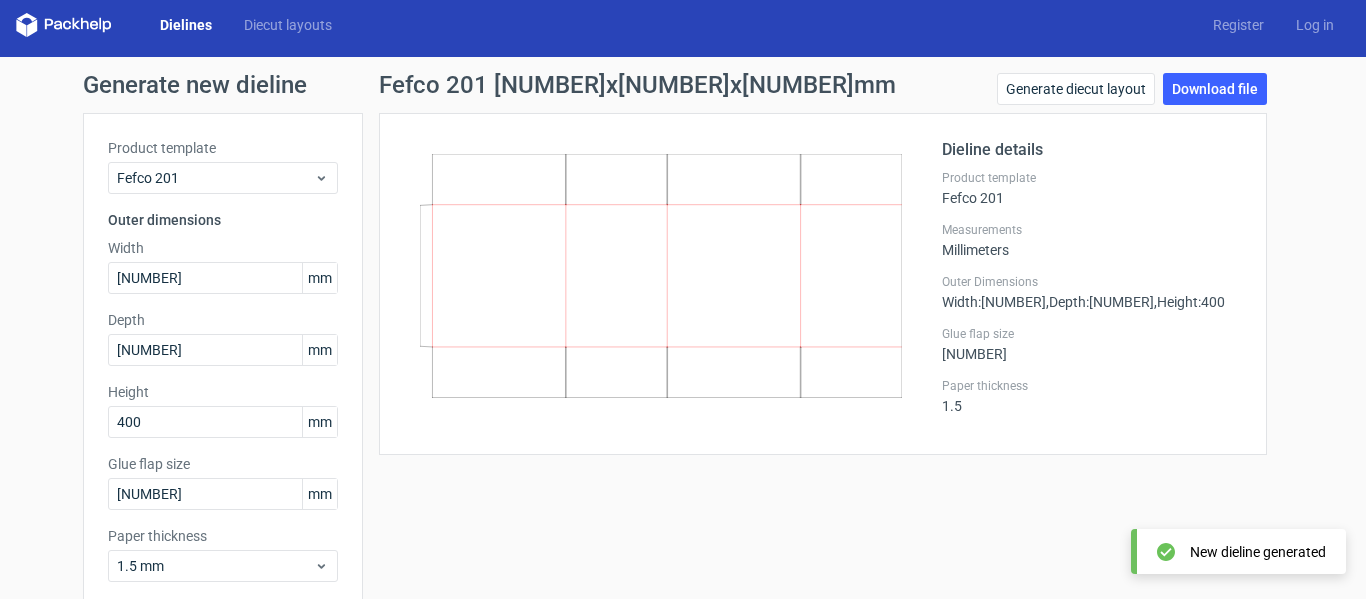scroll, scrollTop: 6, scrollLeft: 0, axis: vertical 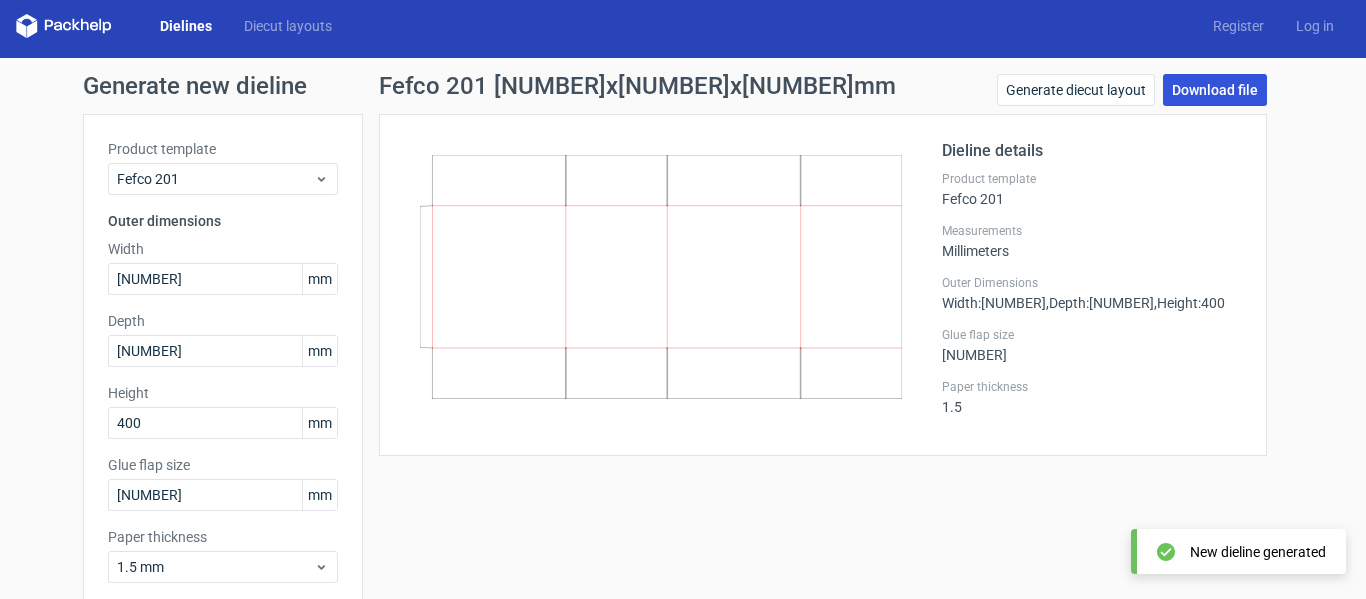 click on "Download file" at bounding box center (1215, 90) 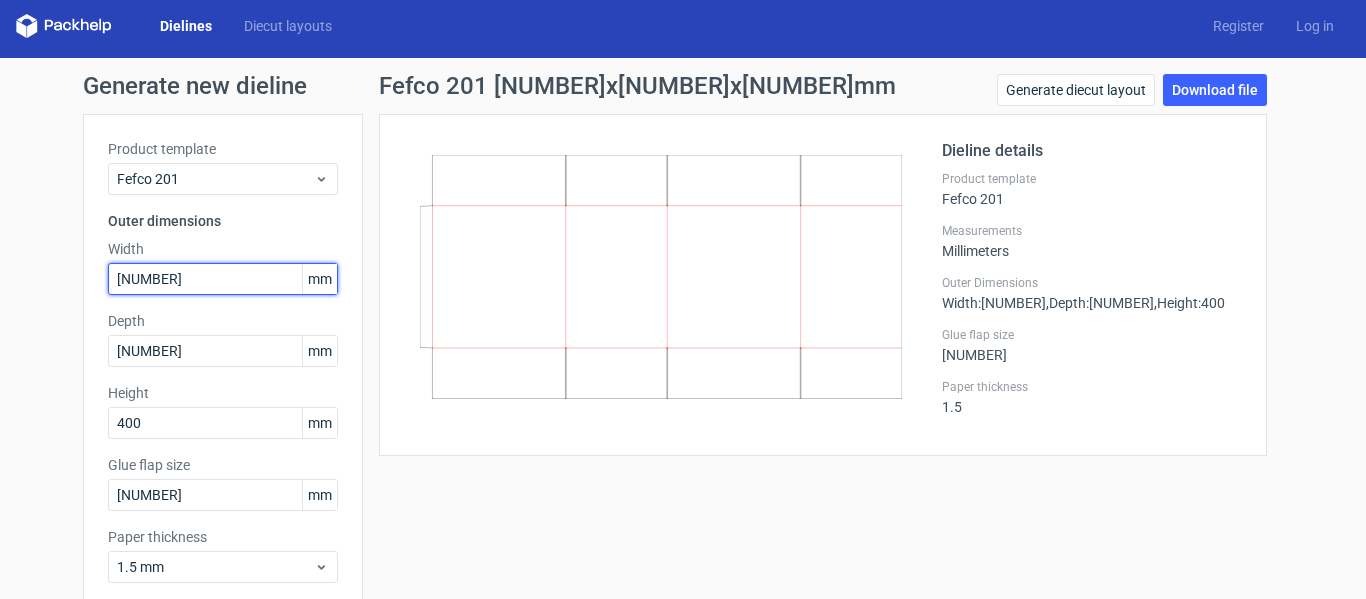 click on "[NUMBER]" at bounding box center [223, 279] 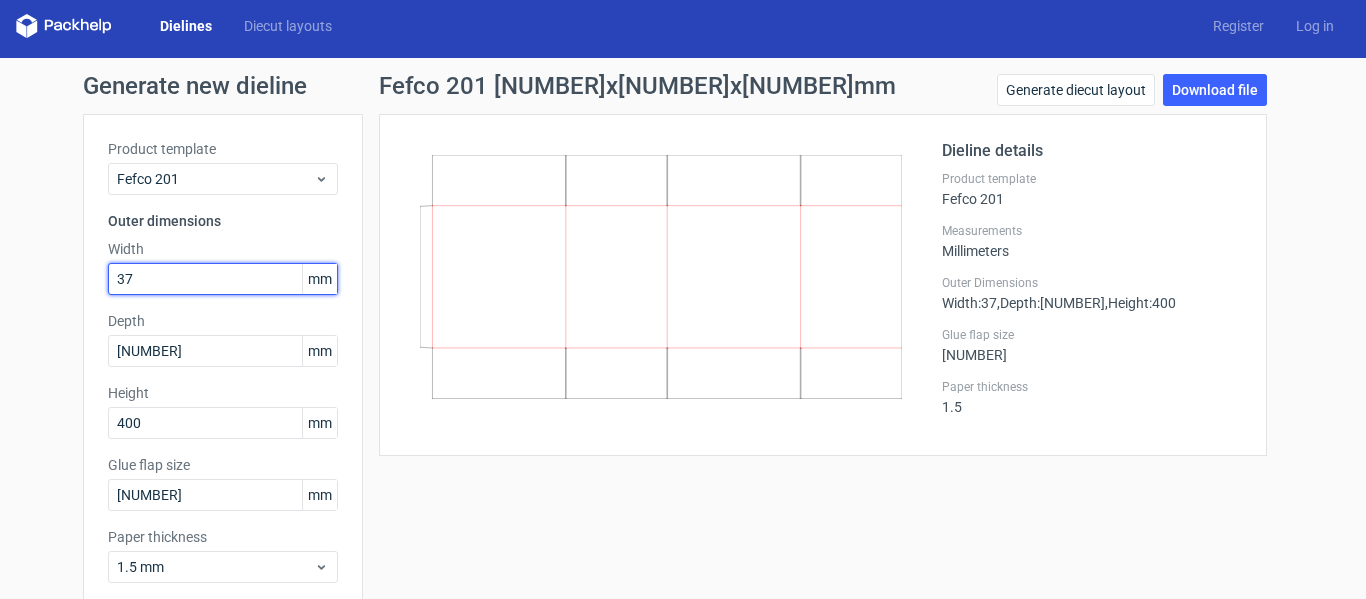type on "3" 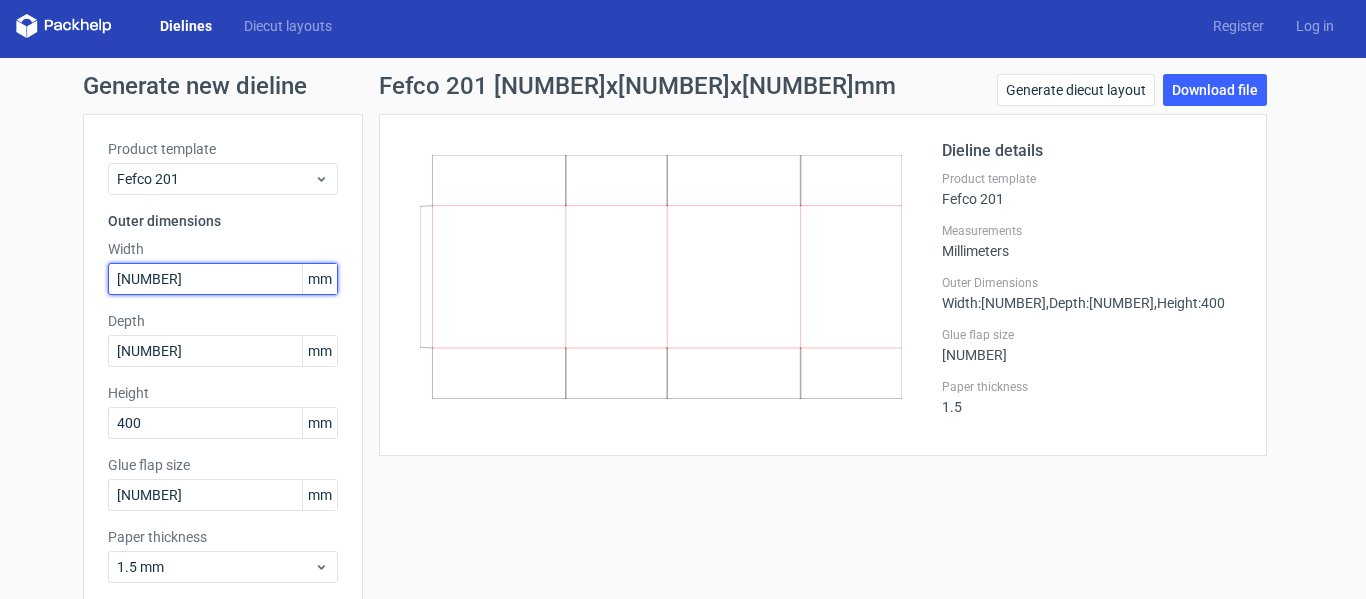 type on "[NUMBER]" 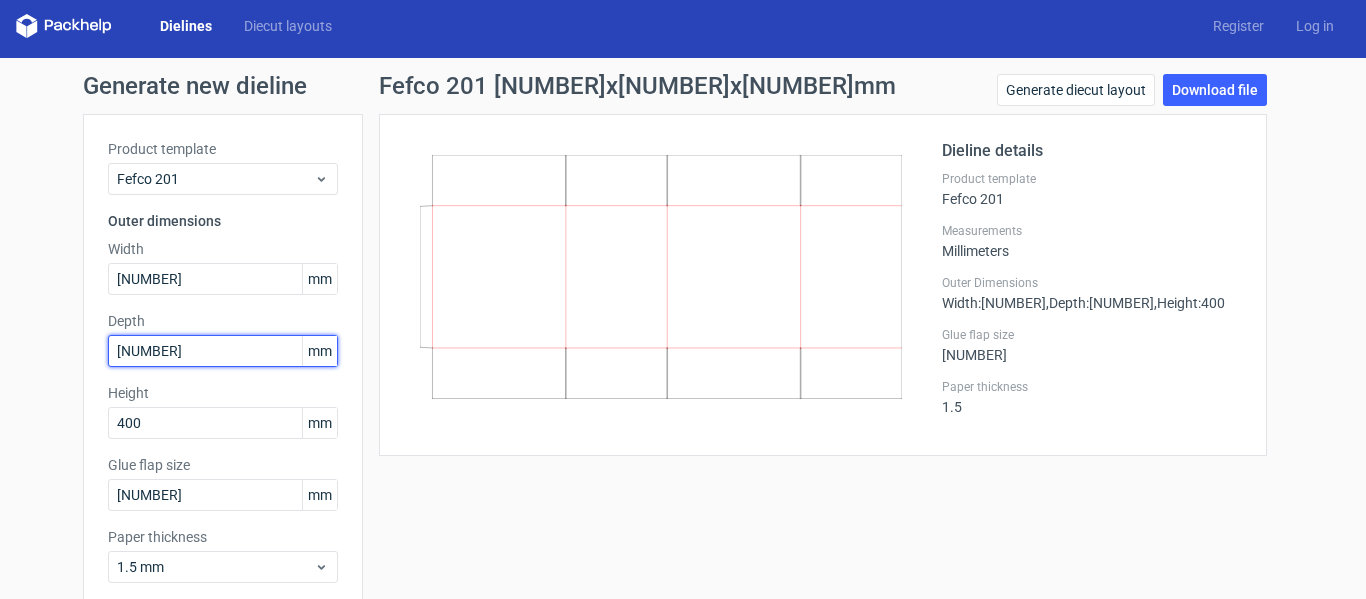 click on "[NUMBER]" at bounding box center [223, 351] 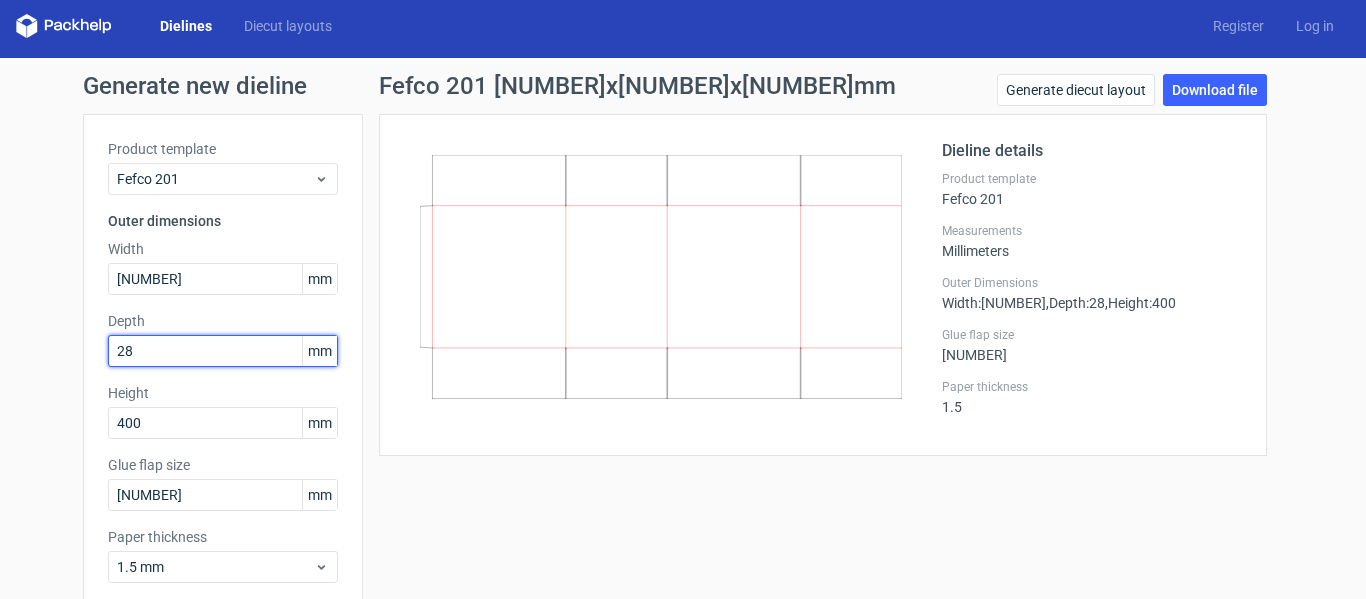 type on "2" 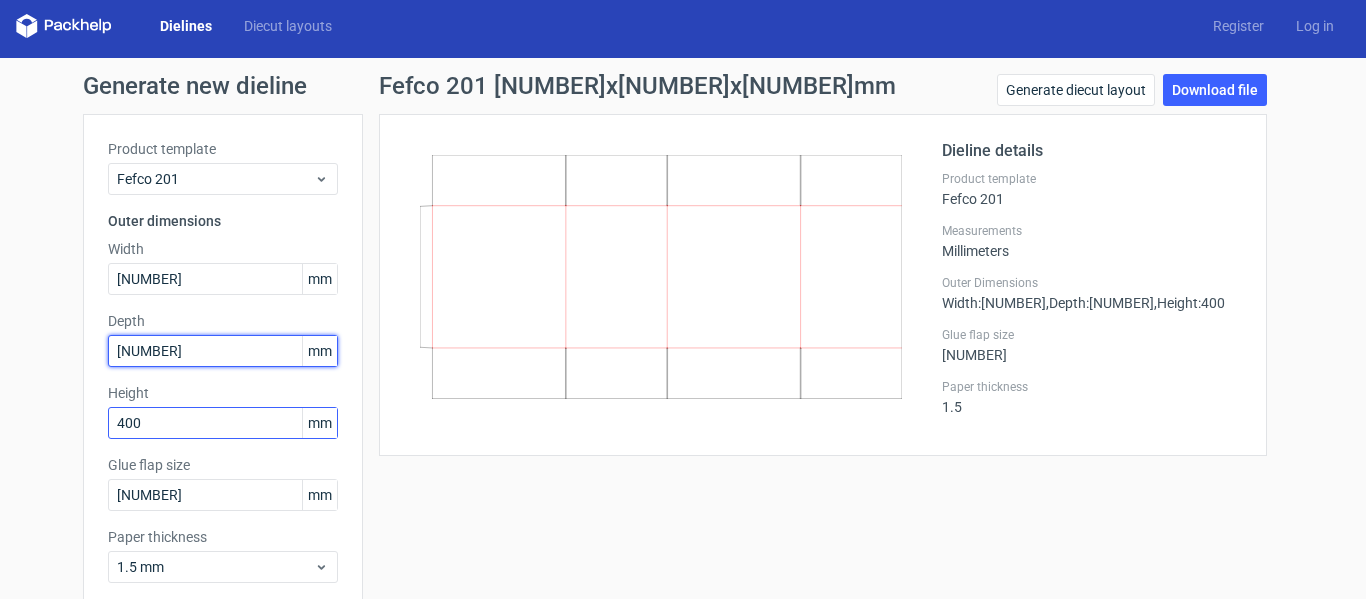 type on "[NUMBER]" 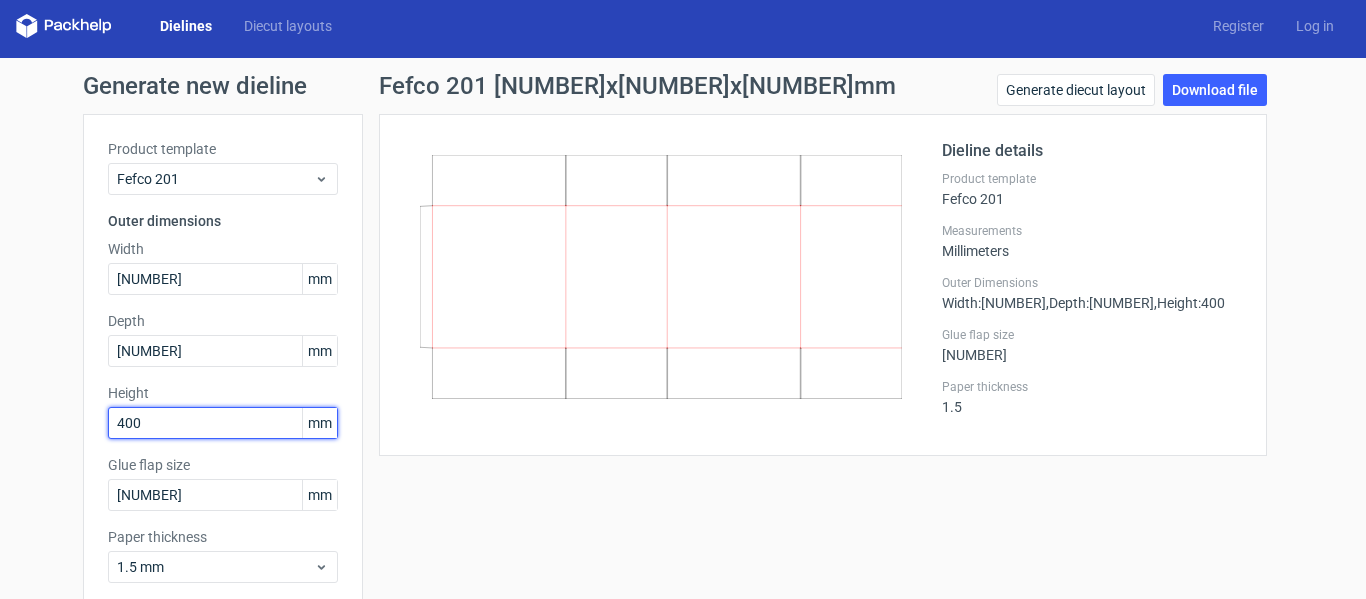 click on "400" at bounding box center [223, 423] 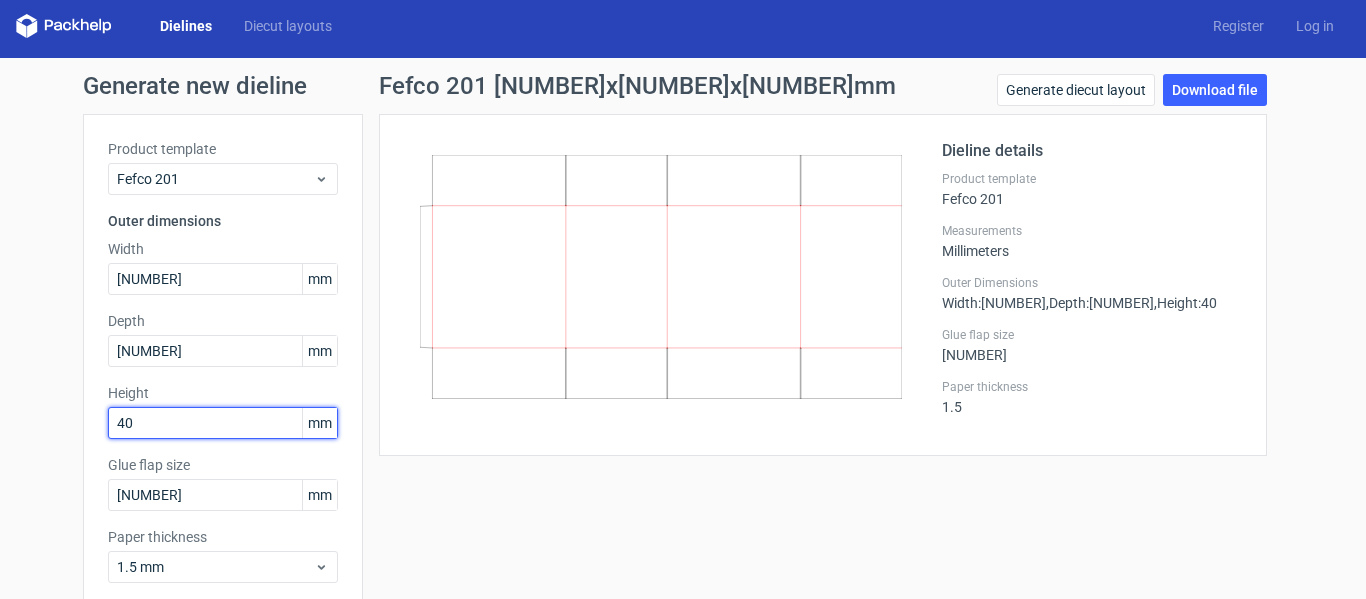 type on "4" 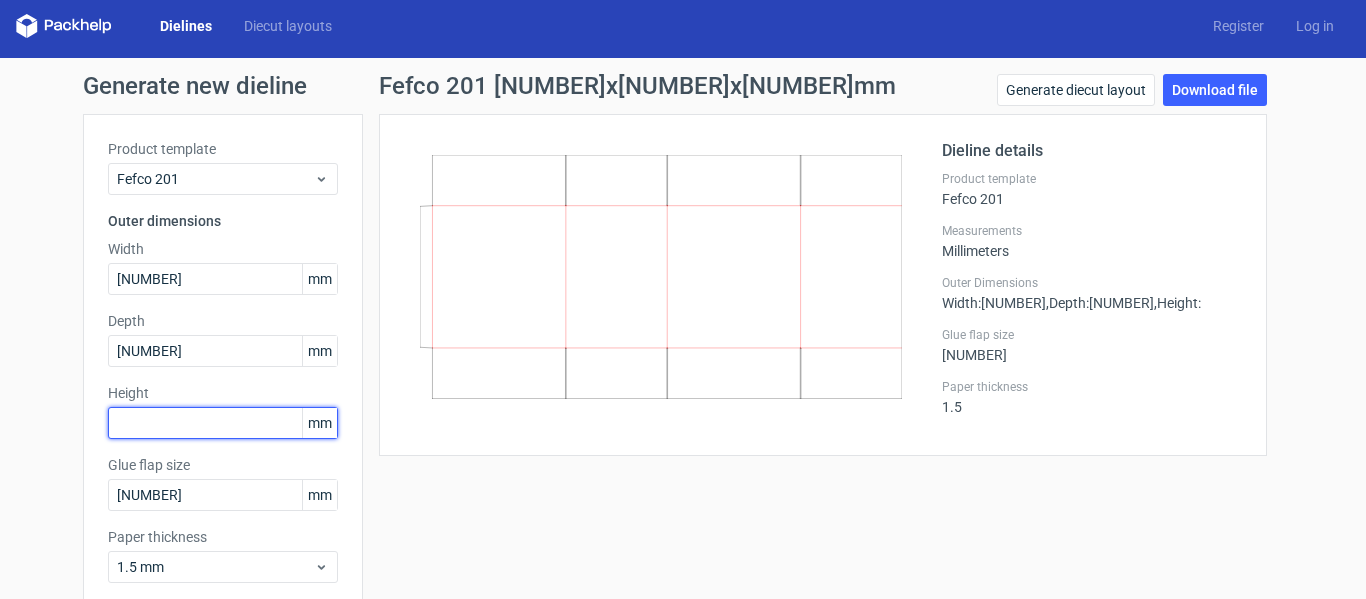 type on "2" 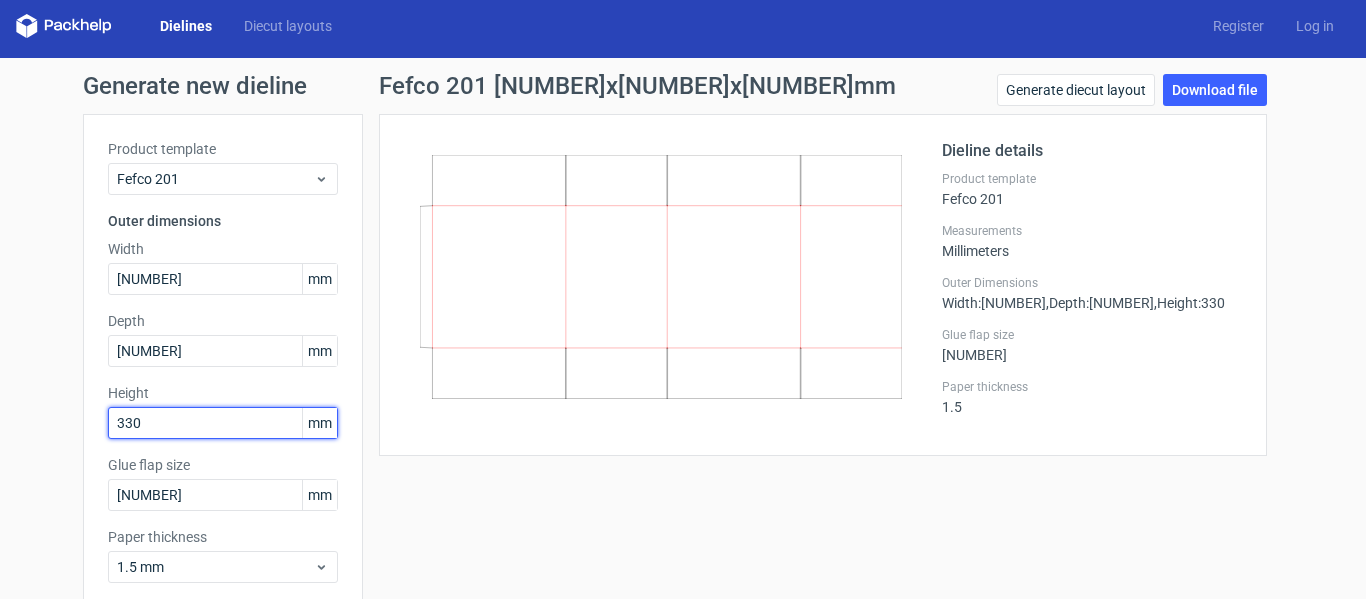 type on "330" 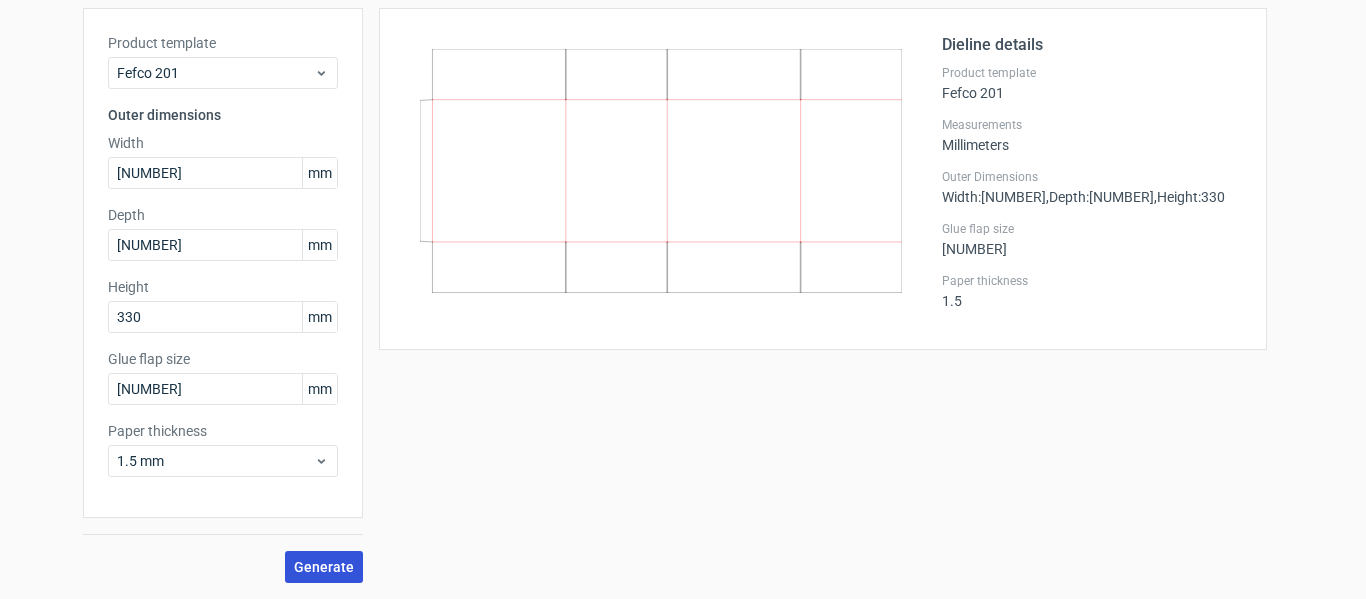 click on "Generate" at bounding box center (324, 567) 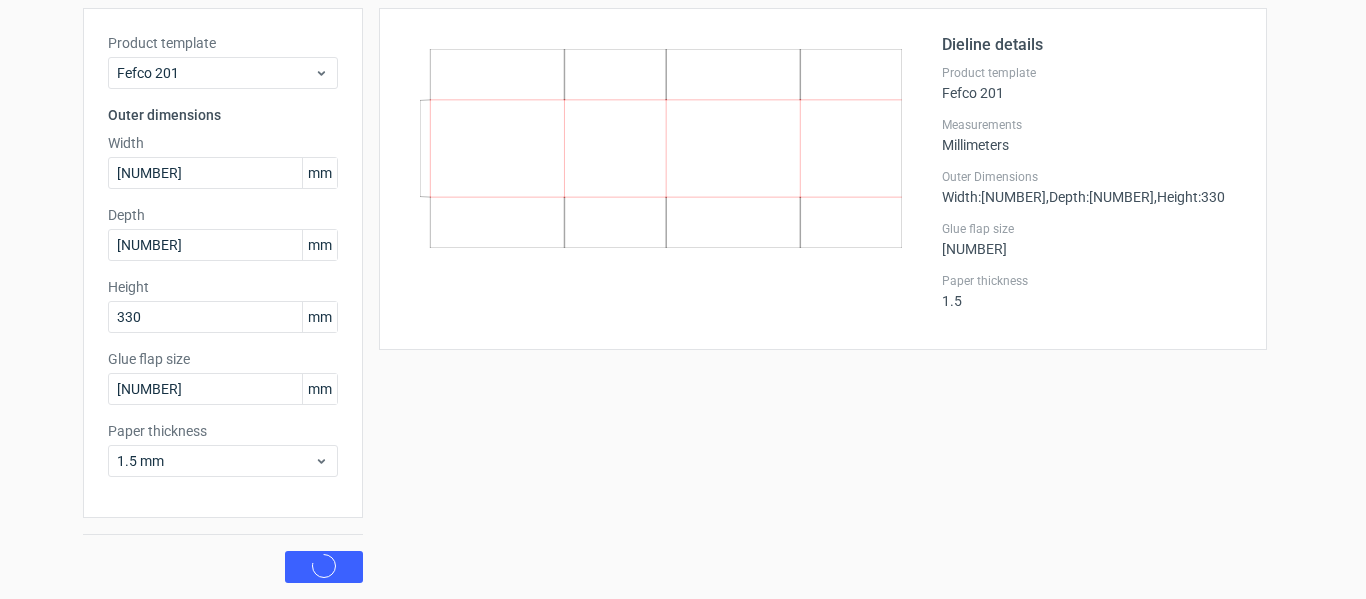 scroll, scrollTop: 0, scrollLeft: 0, axis: both 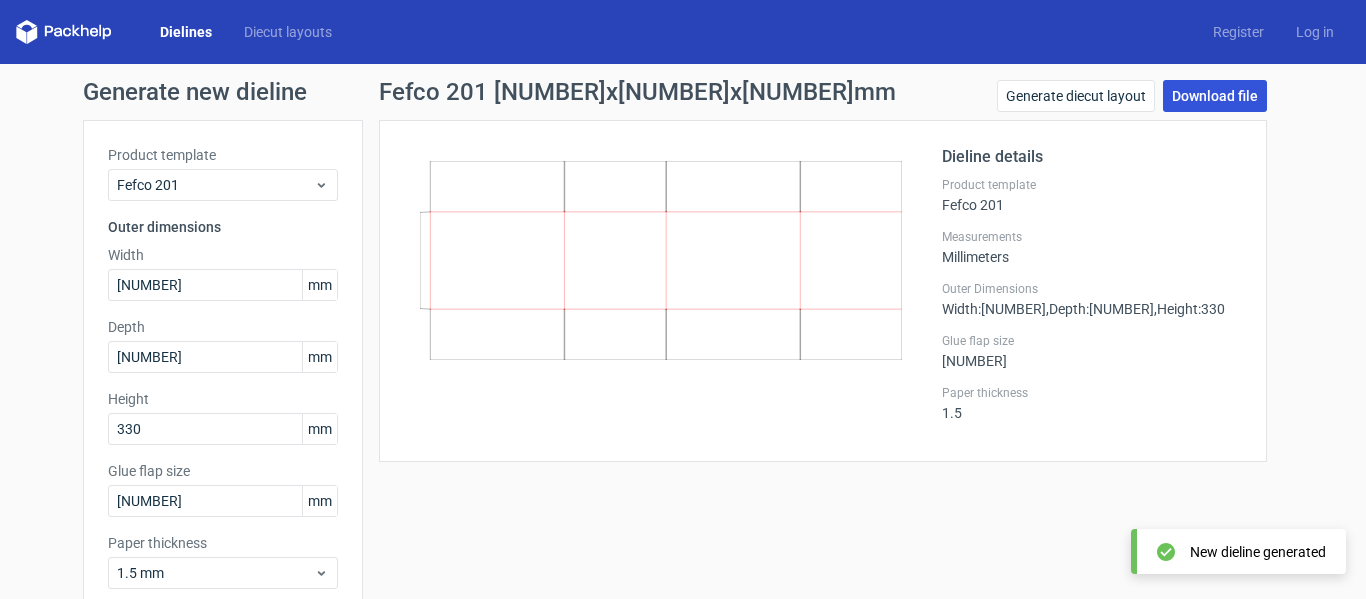 click on "Download file" at bounding box center (1215, 96) 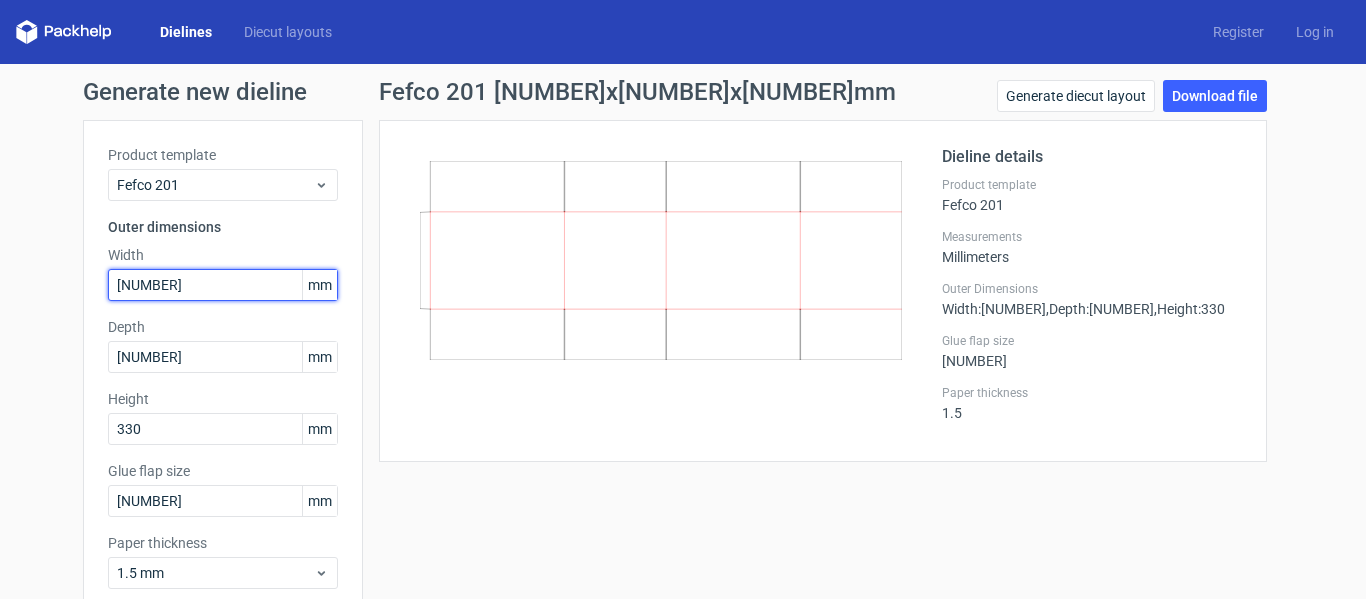 click on "[NUMBER]" at bounding box center (223, 285) 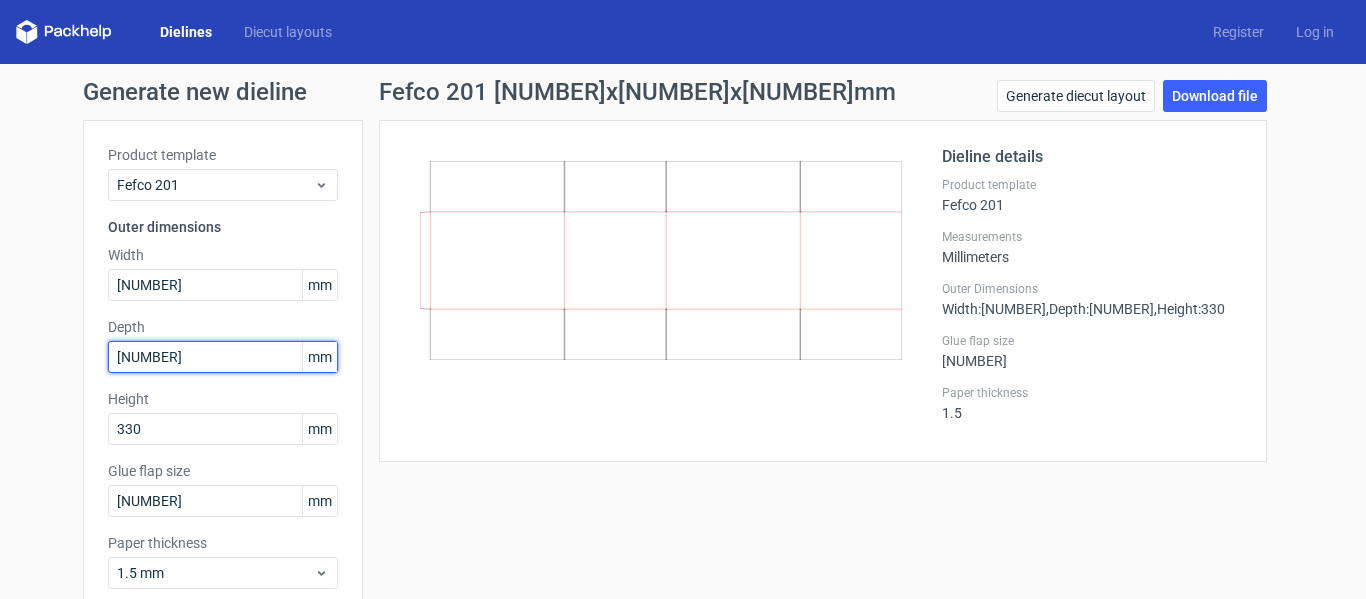 click on "[NUMBER]" at bounding box center [223, 357] 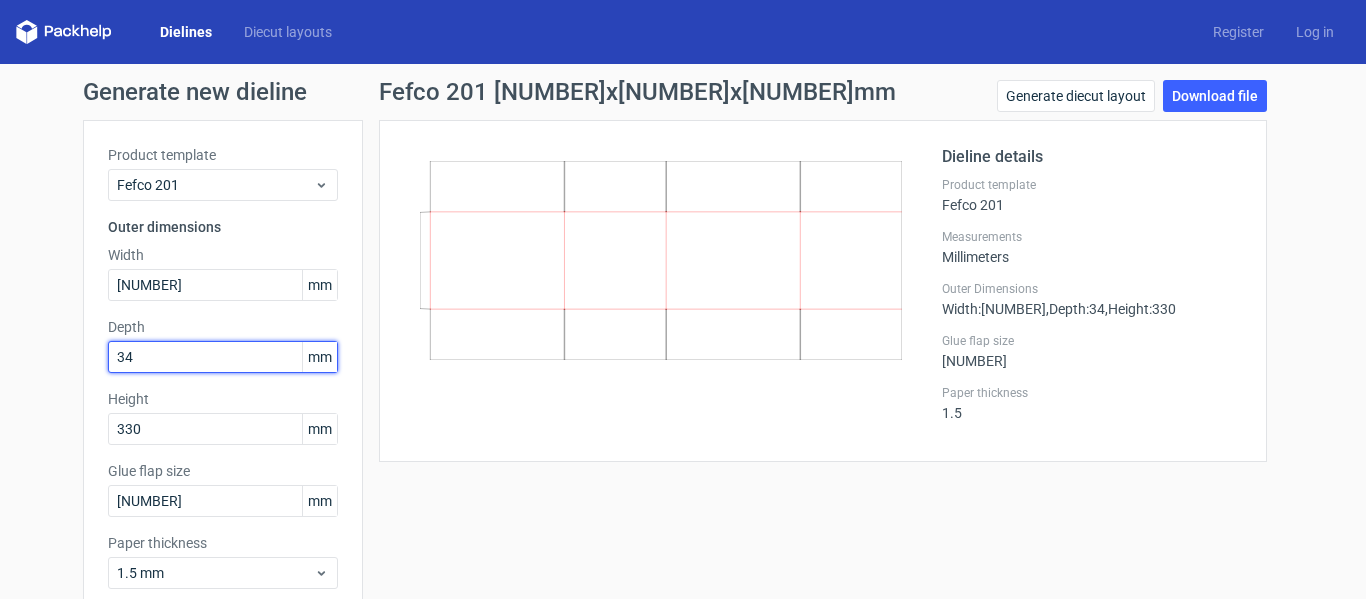 type on "3" 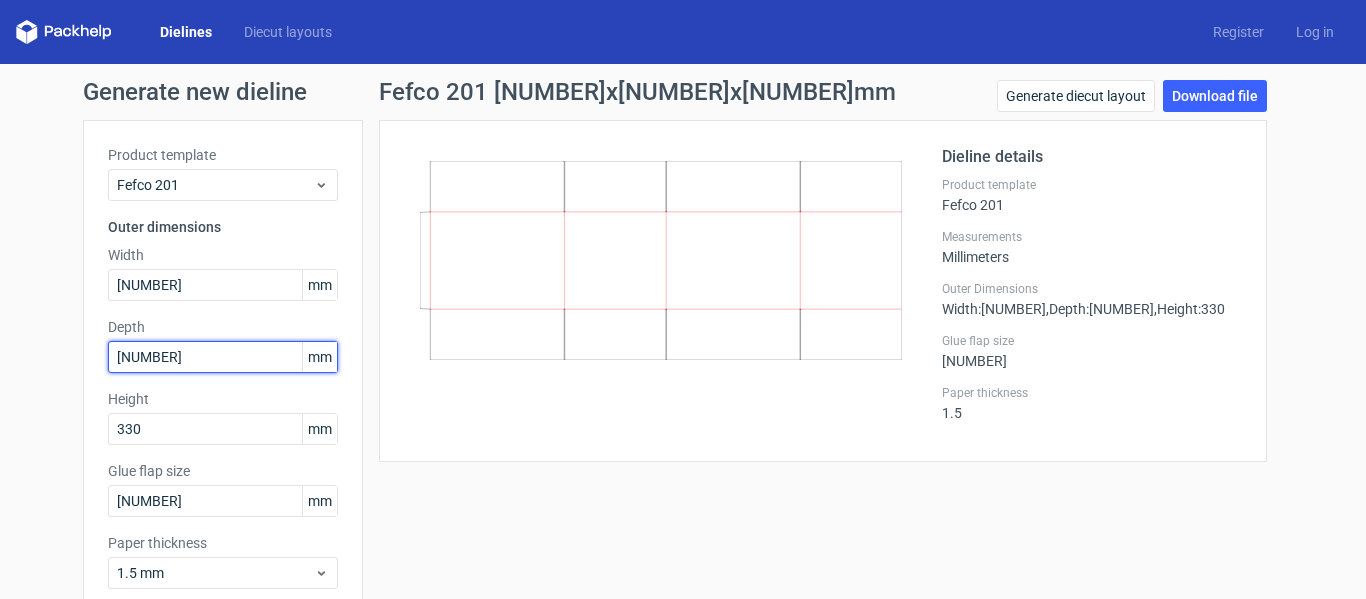 type on "[NUMBER]" 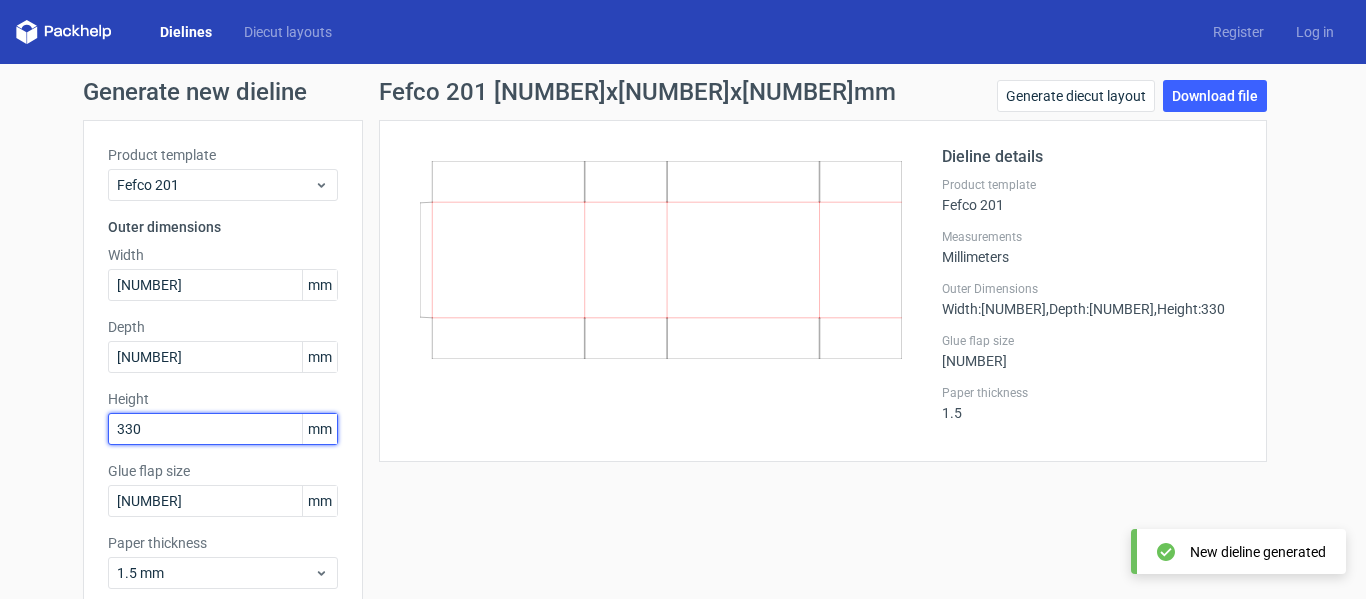 click on "330" at bounding box center [223, 429] 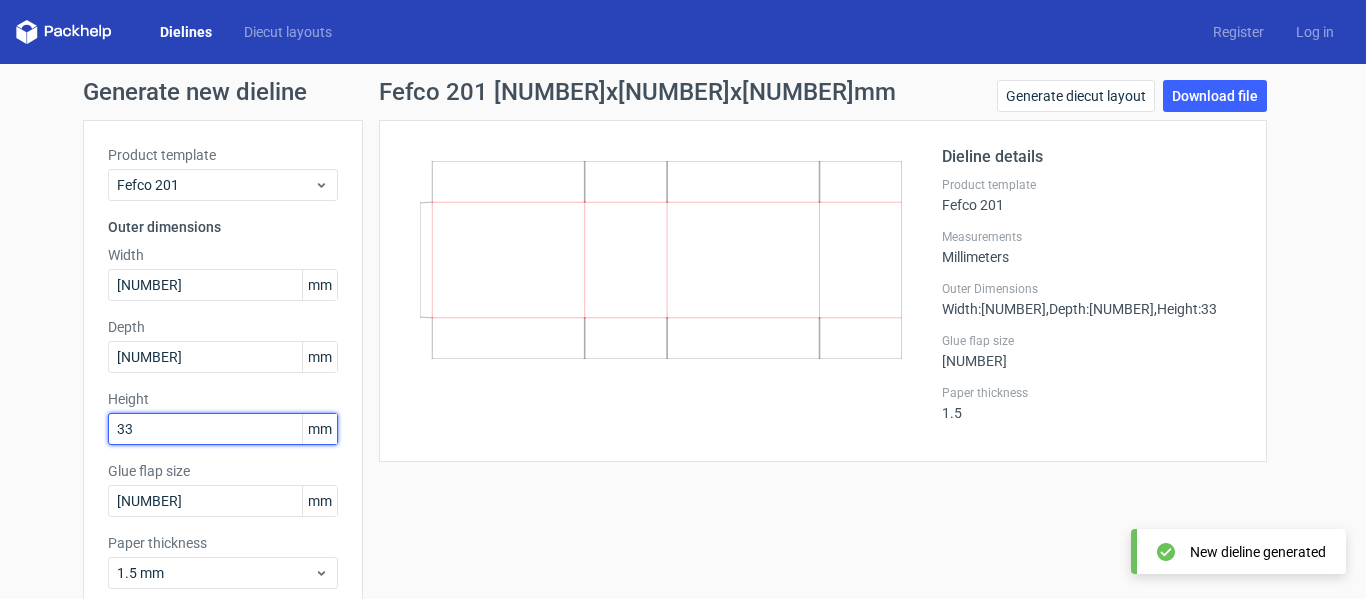 type on "3" 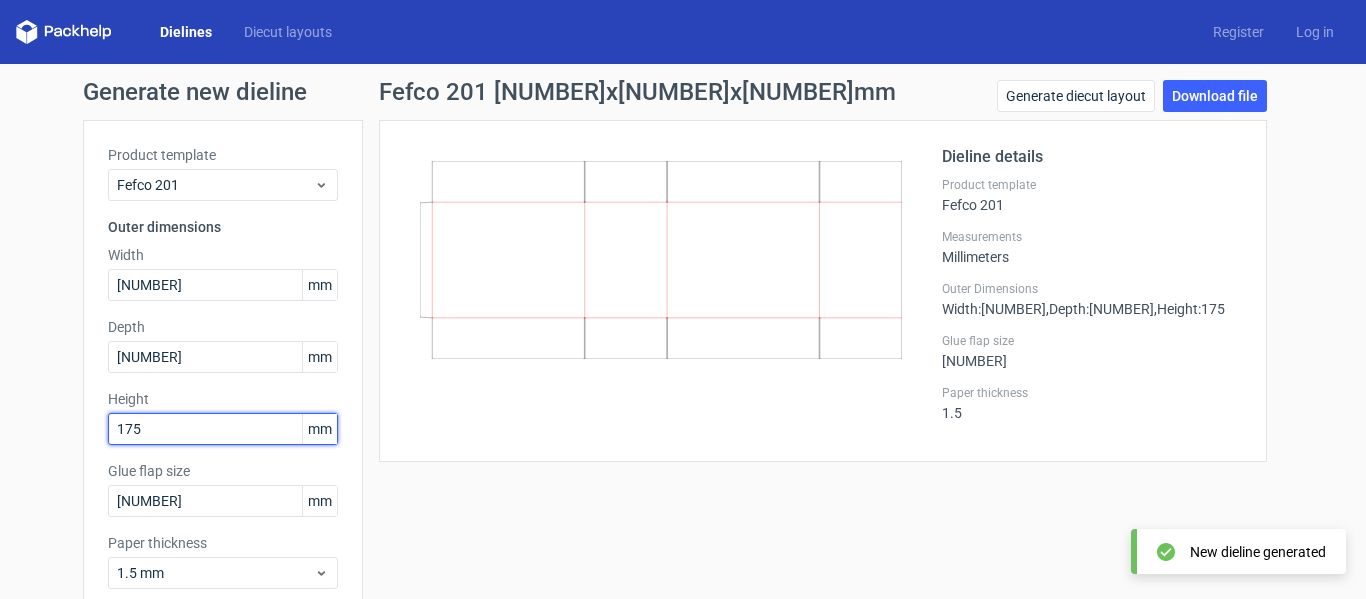 scroll, scrollTop: 112, scrollLeft: 0, axis: vertical 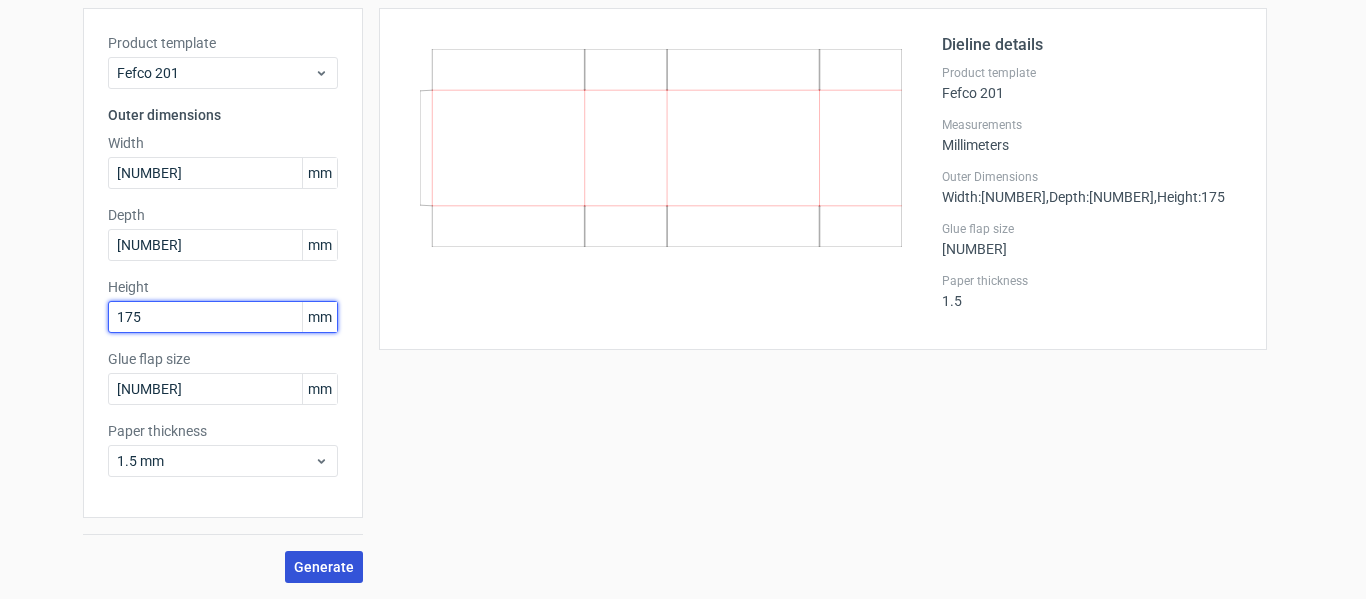 type on "175" 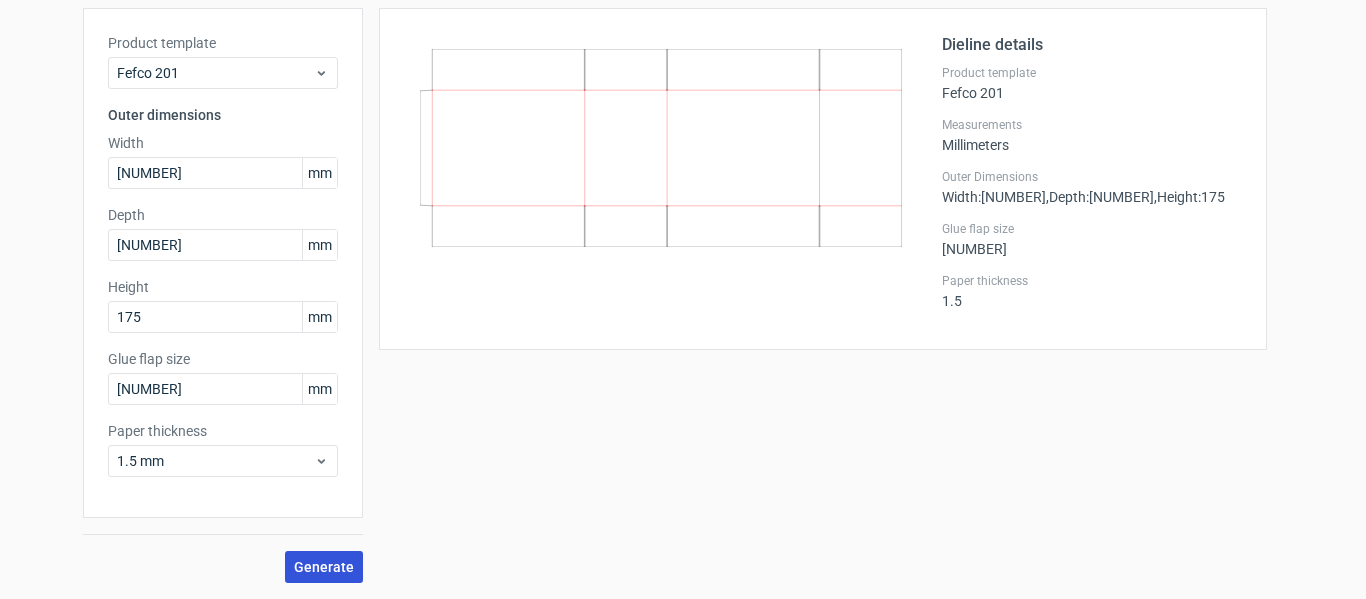 click on "Generate" at bounding box center [324, 567] 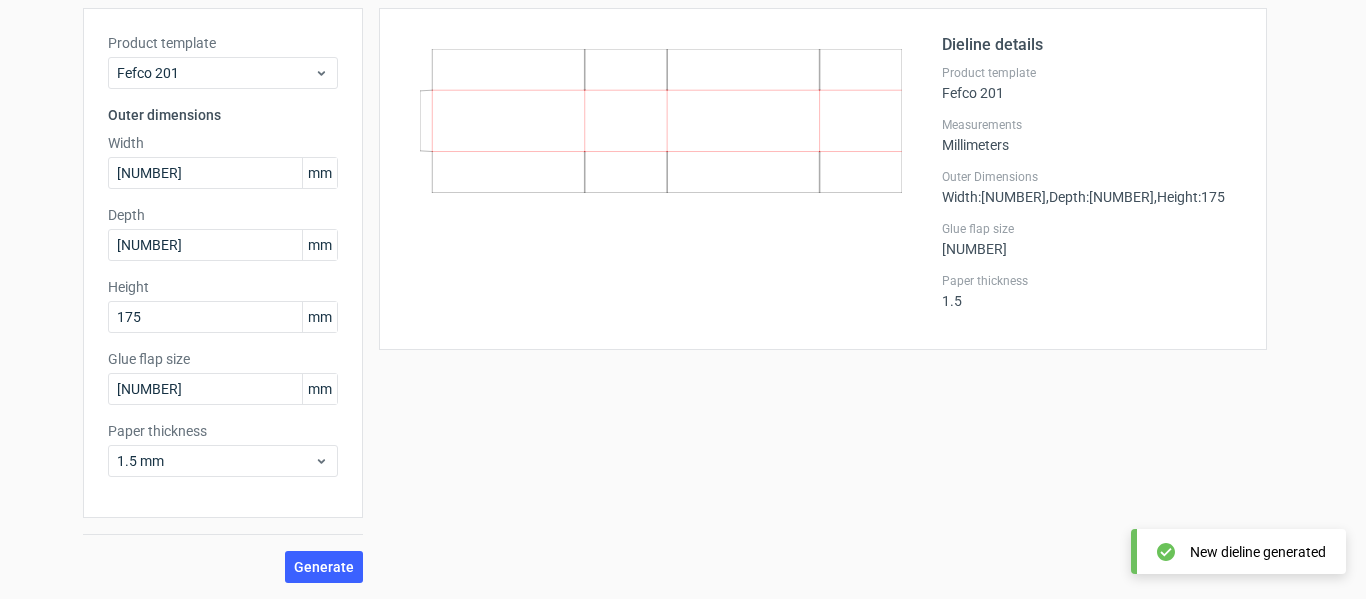 scroll, scrollTop: 0, scrollLeft: 0, axis: both 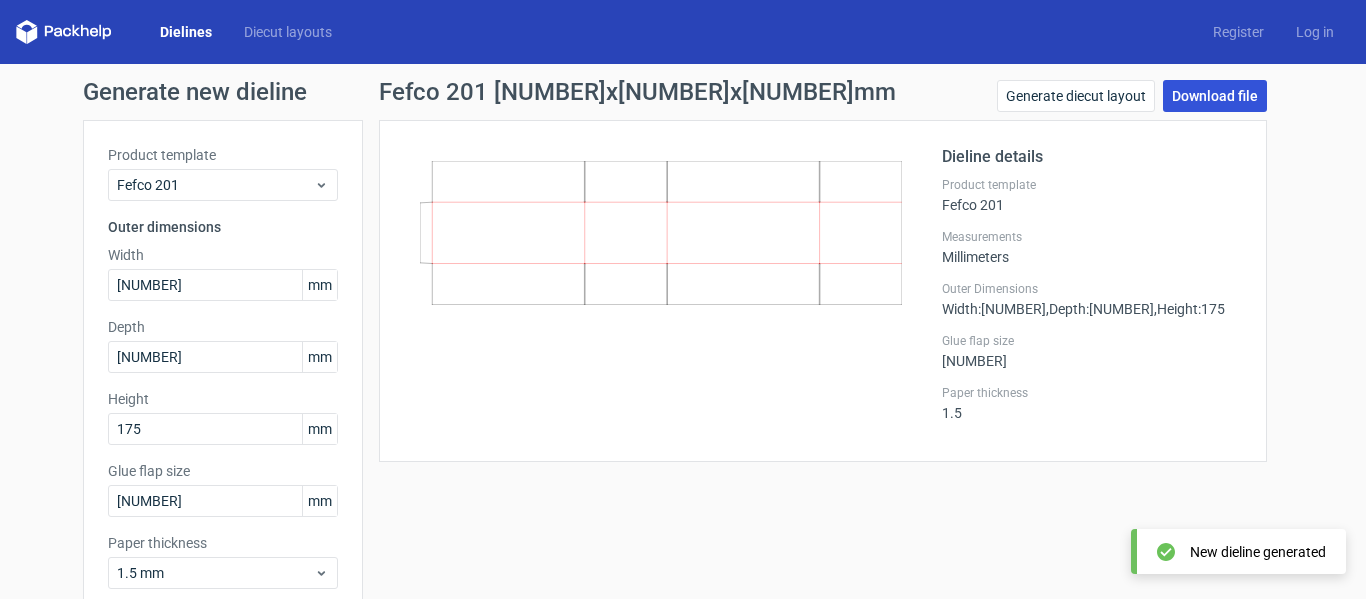 click on "Download file" at bounding box center [1215, 96] 